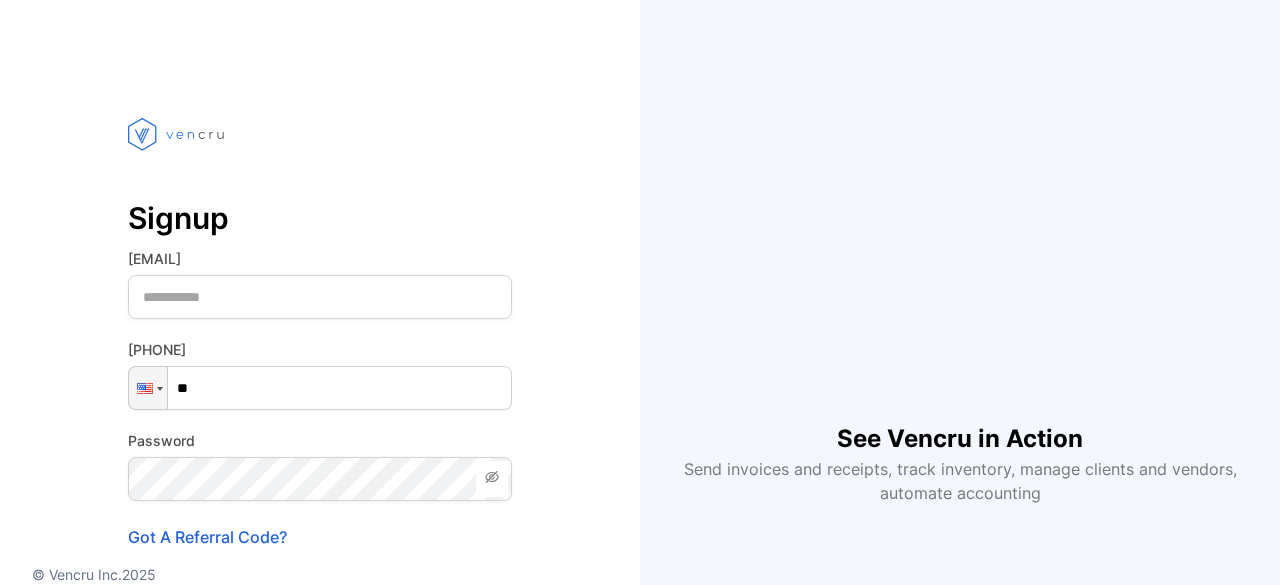 type on "****" 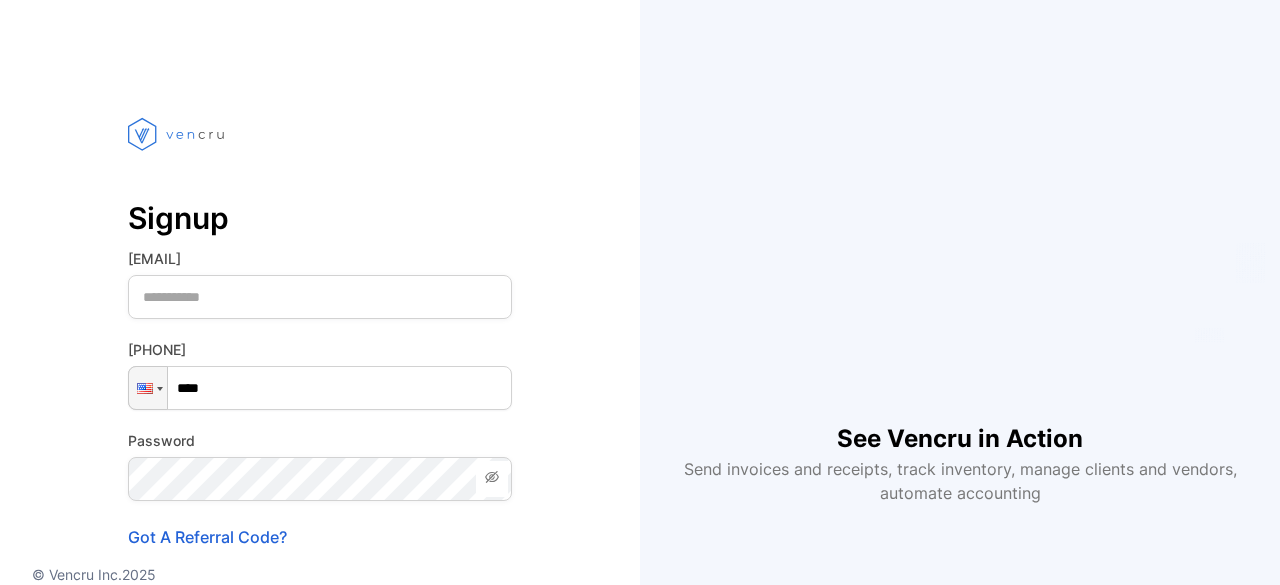 scroll, scrollTop: 0, scrollLeft: 0, axis: both 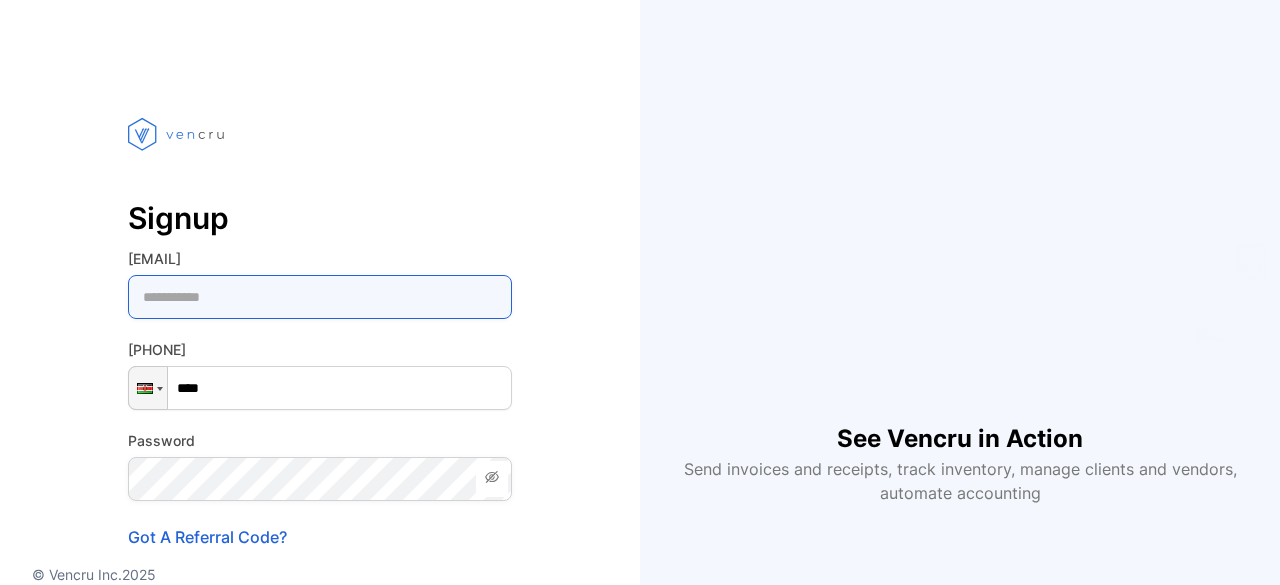 click at bounding box center (320, 297) 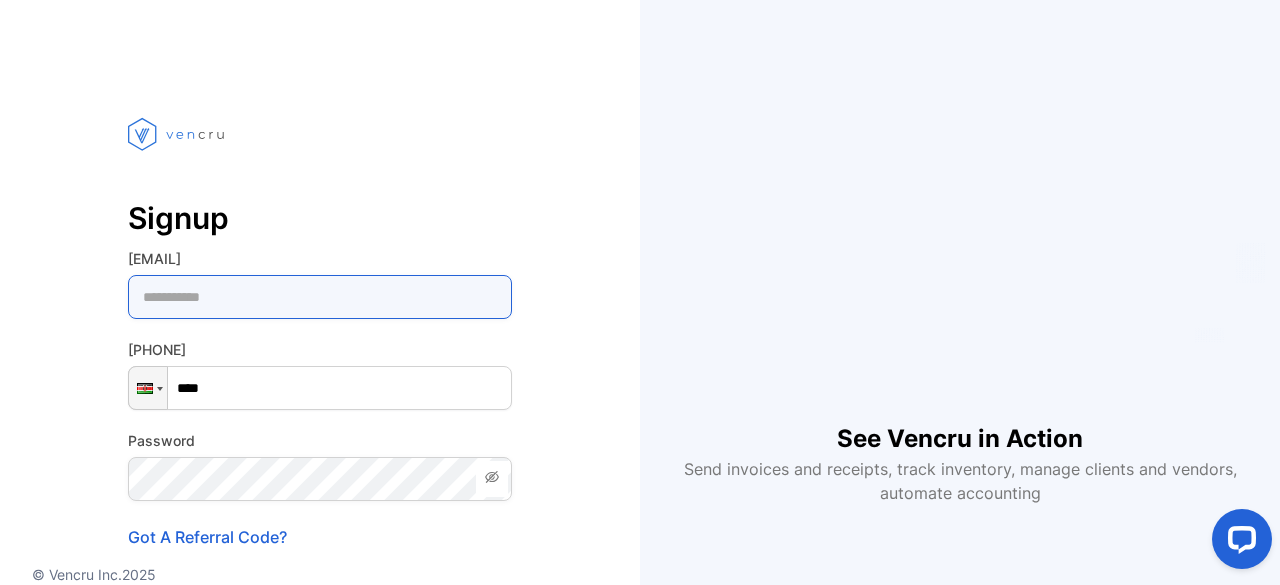 scroll, scrollTop: 0, scrollLeft: 0, axis: both 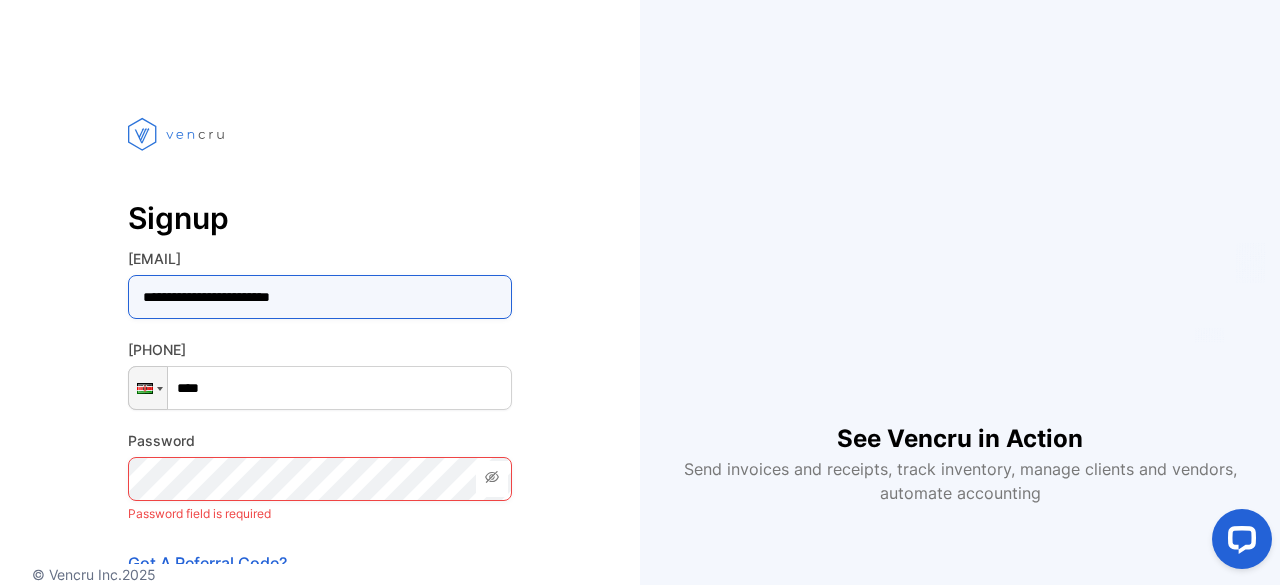 type on "**********" 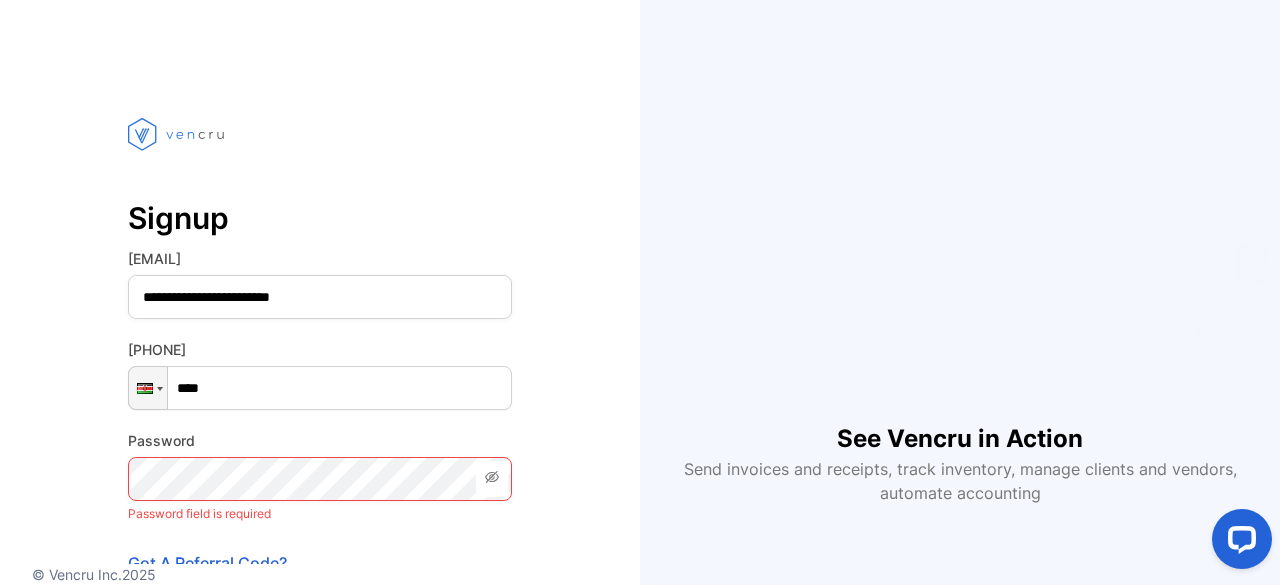 click on "****" at bounding box center [320, 388] 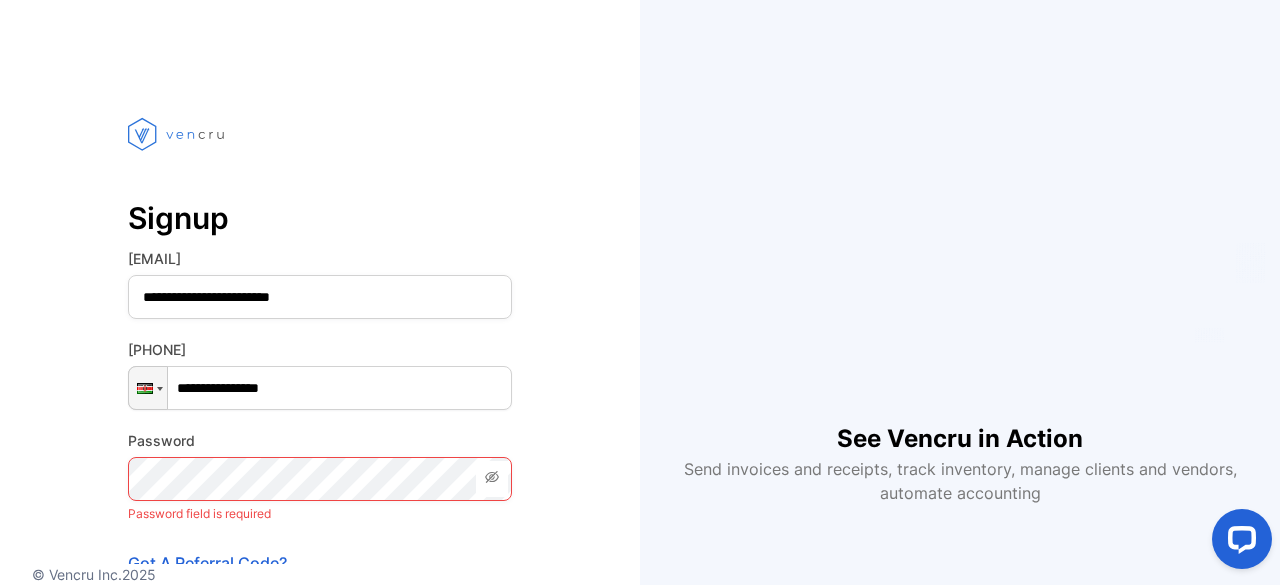 type on "**********" 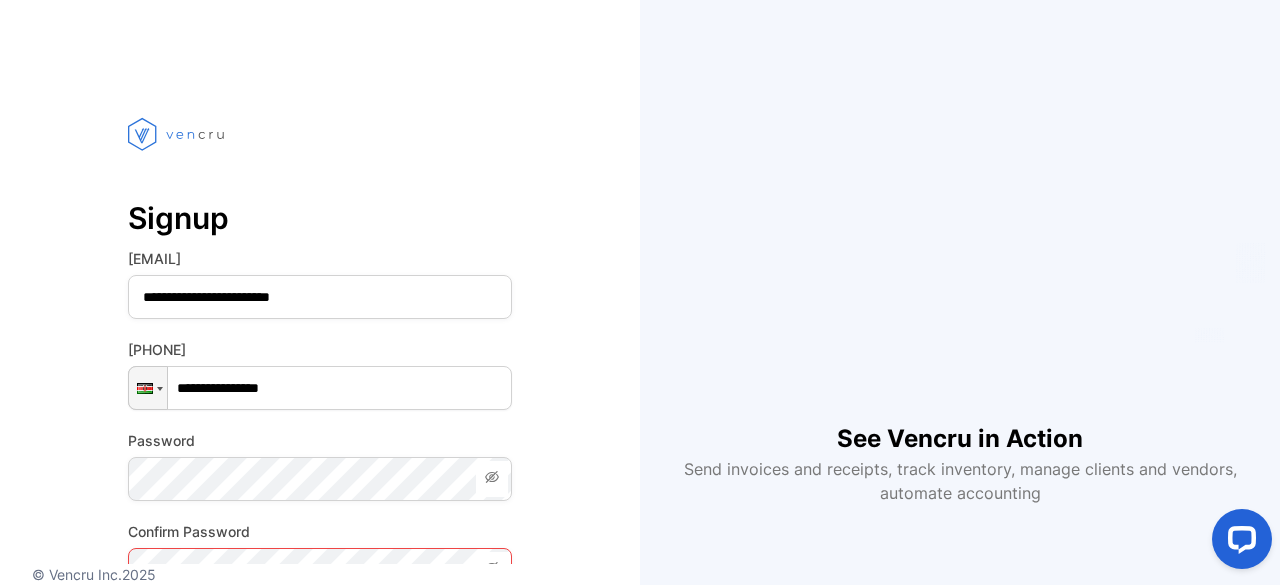 click on "© Vencru Inc. 2025" at bounding box center (320, 574) 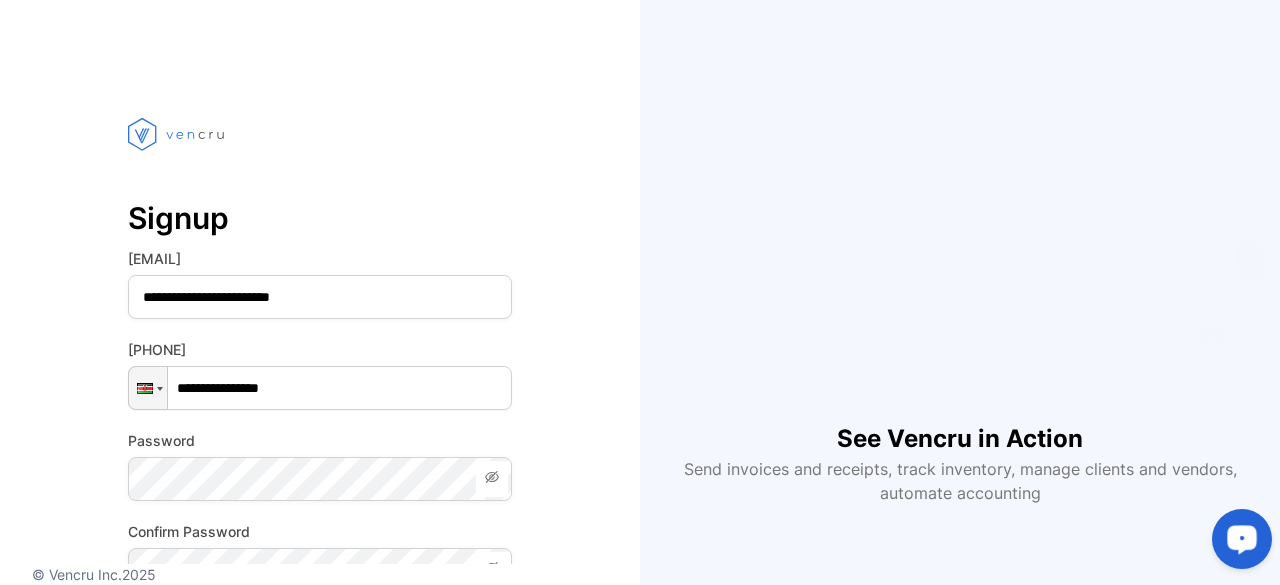 click on "**********" at bounding box center [320, 452] 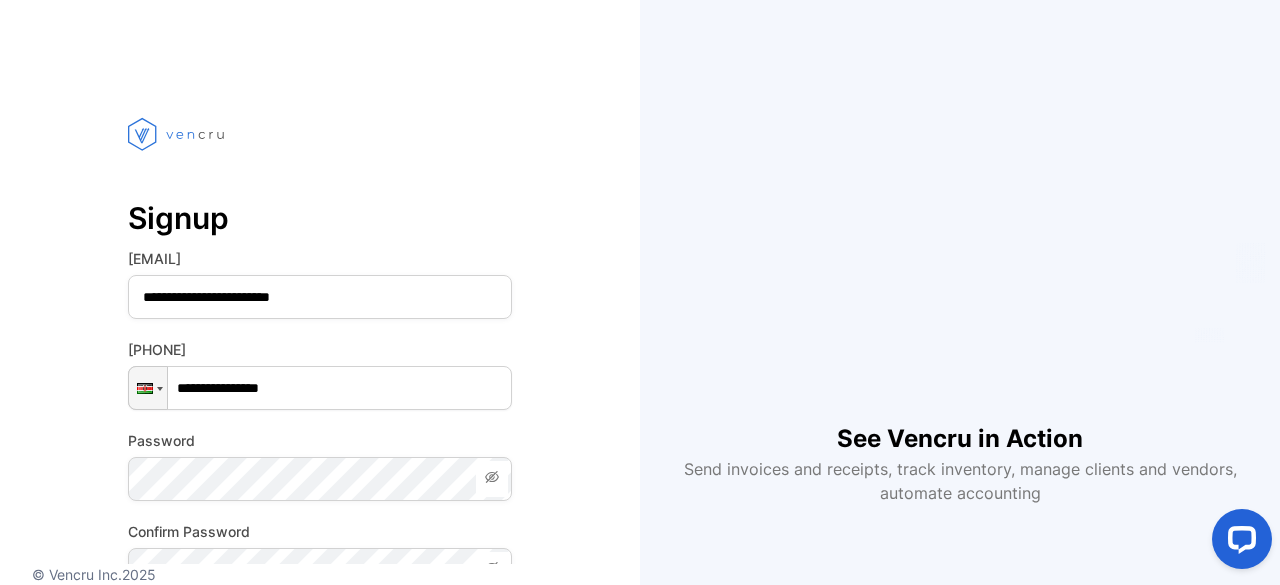 click on "See Vencru in Action Send invoices and receipts, track inventory, manage clients and vendors, automate accounting" at bounding box center (960, 292) 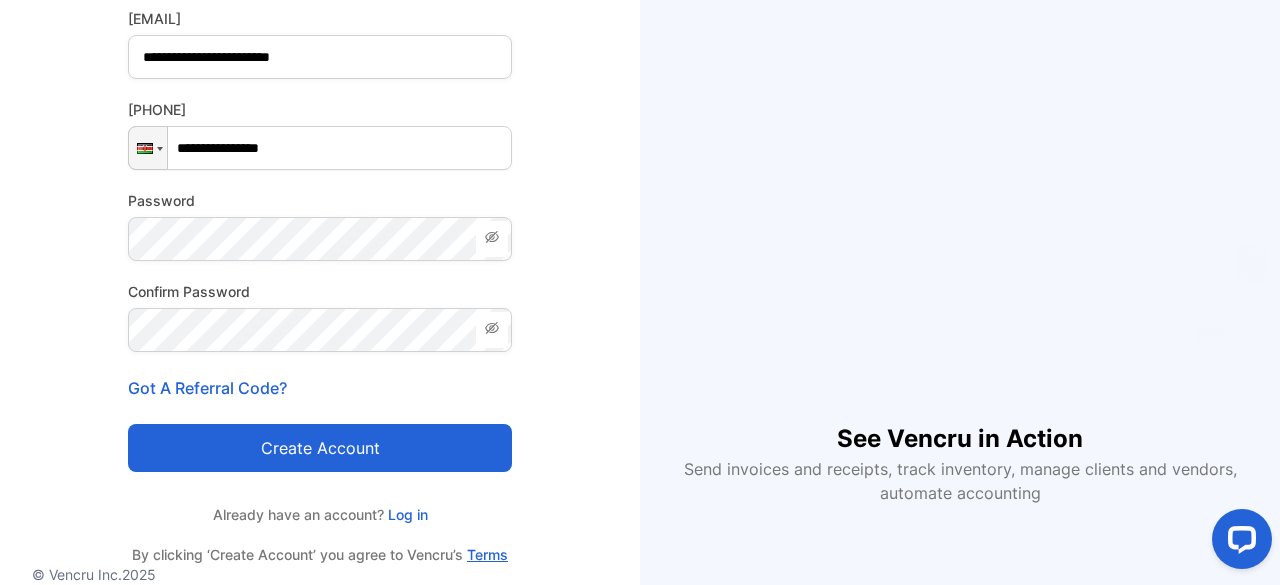 scroll, scrollTop: 280, scrollLeft: 0, axis: vertical 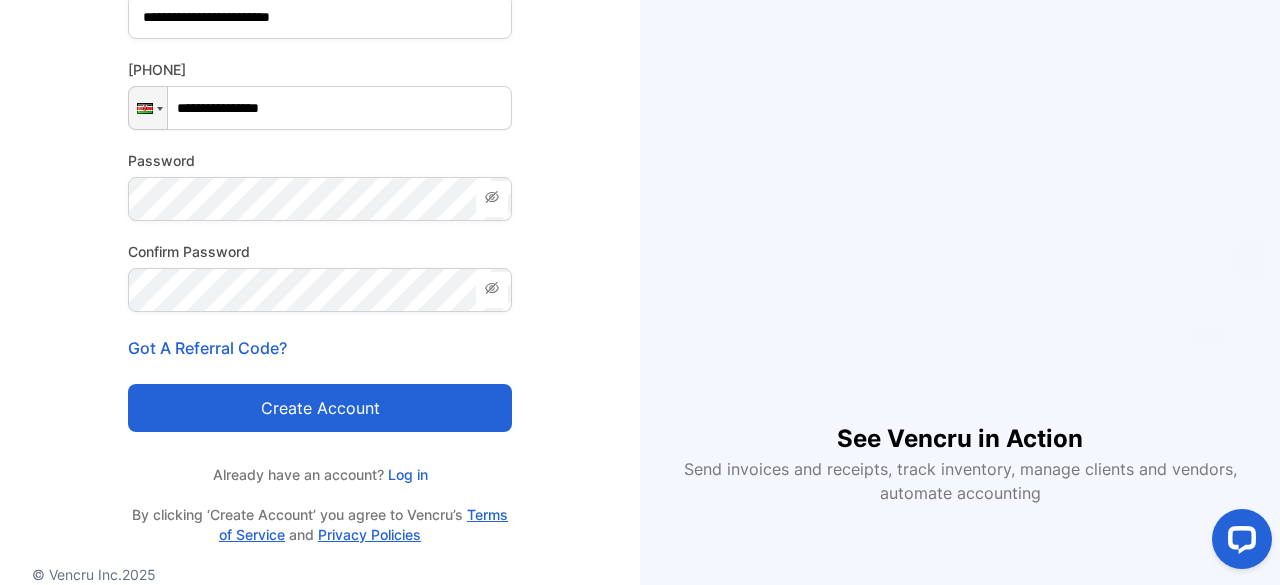 click on "Create account" at bounding box center (320, 408) 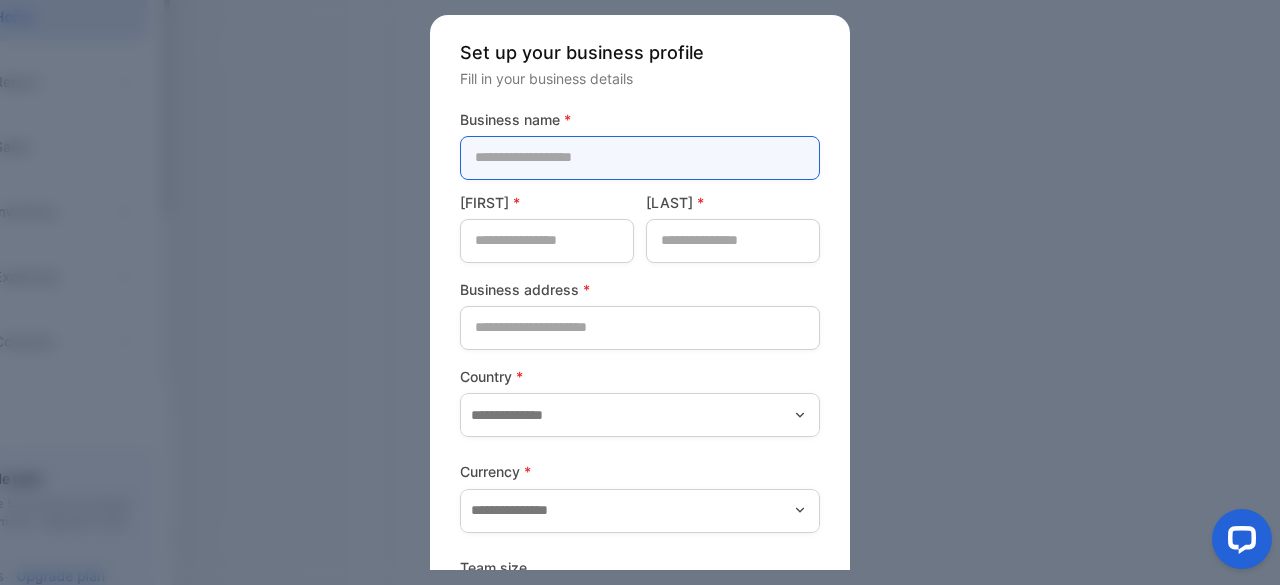 click at bounding box center (640, 158) 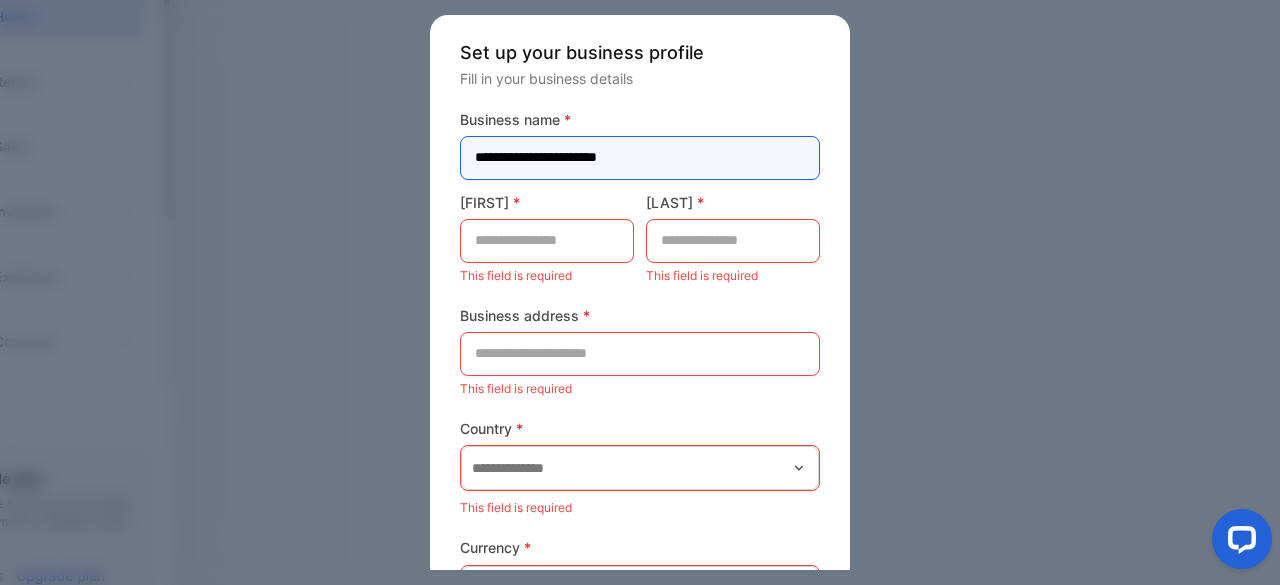 type on "**********" 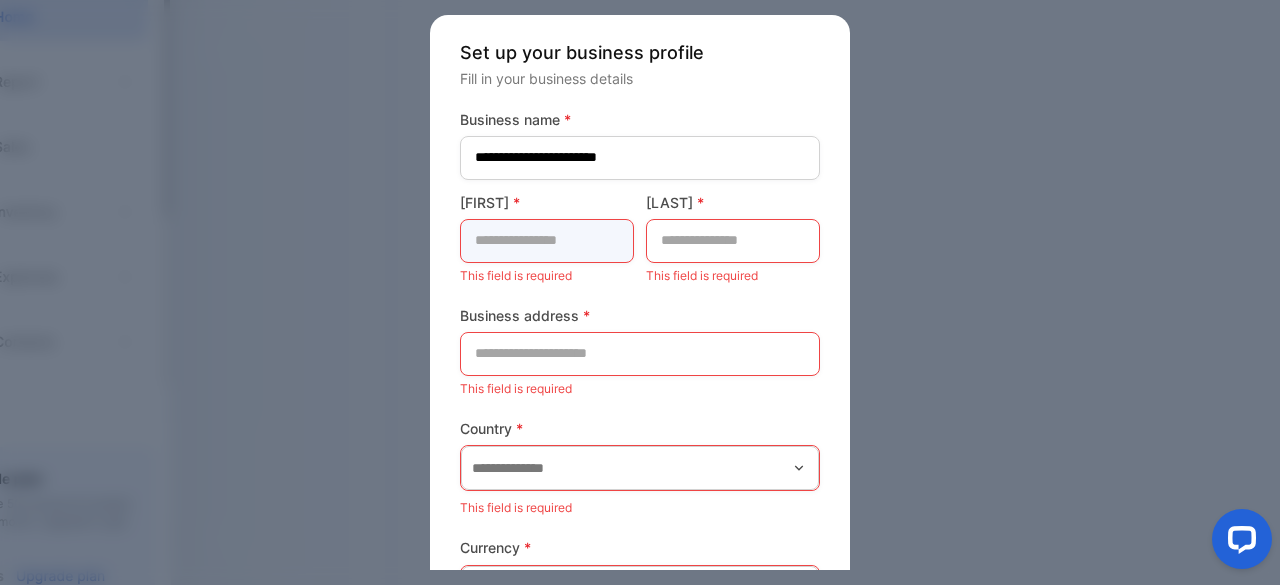 click at bounding box center [547, 241] 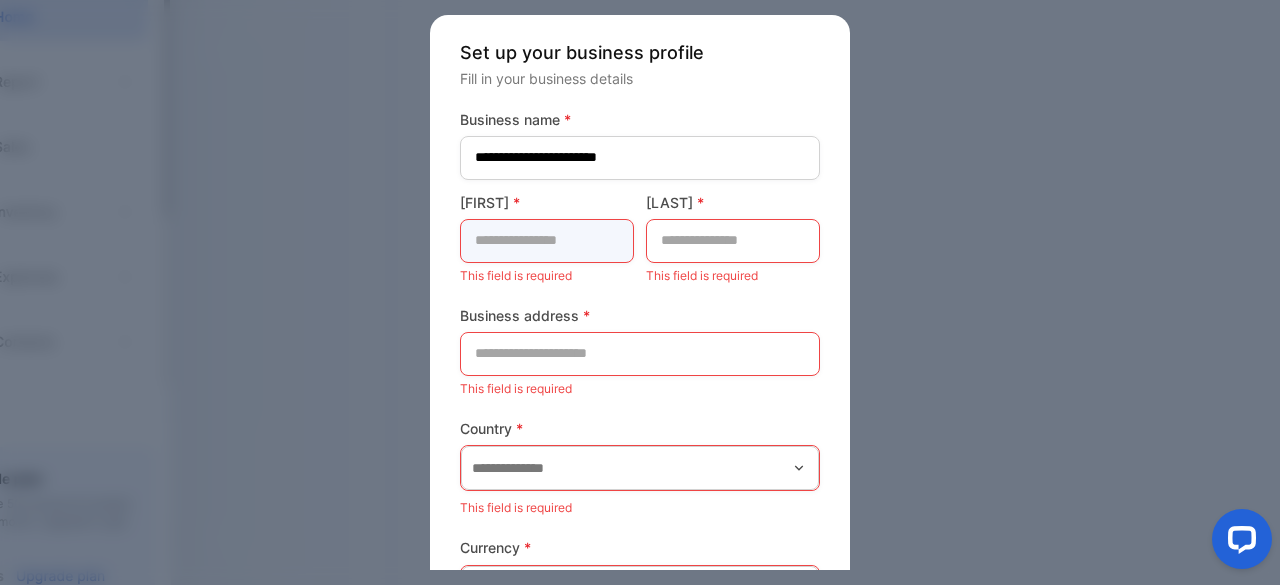 type on "******" 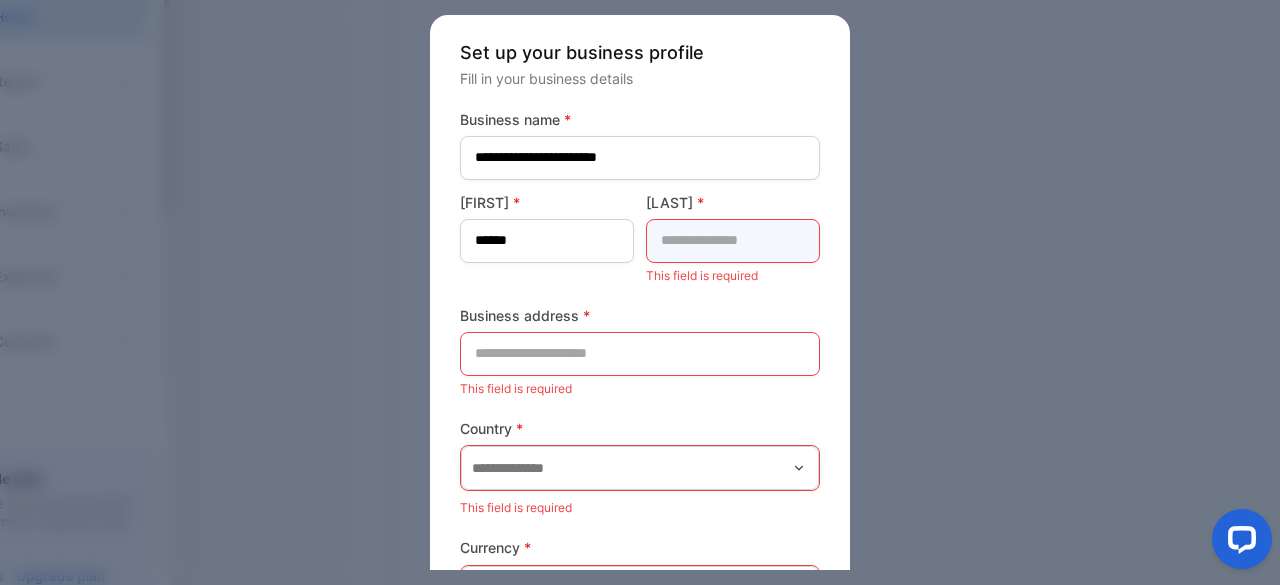 click at bounding box center (733, 241) 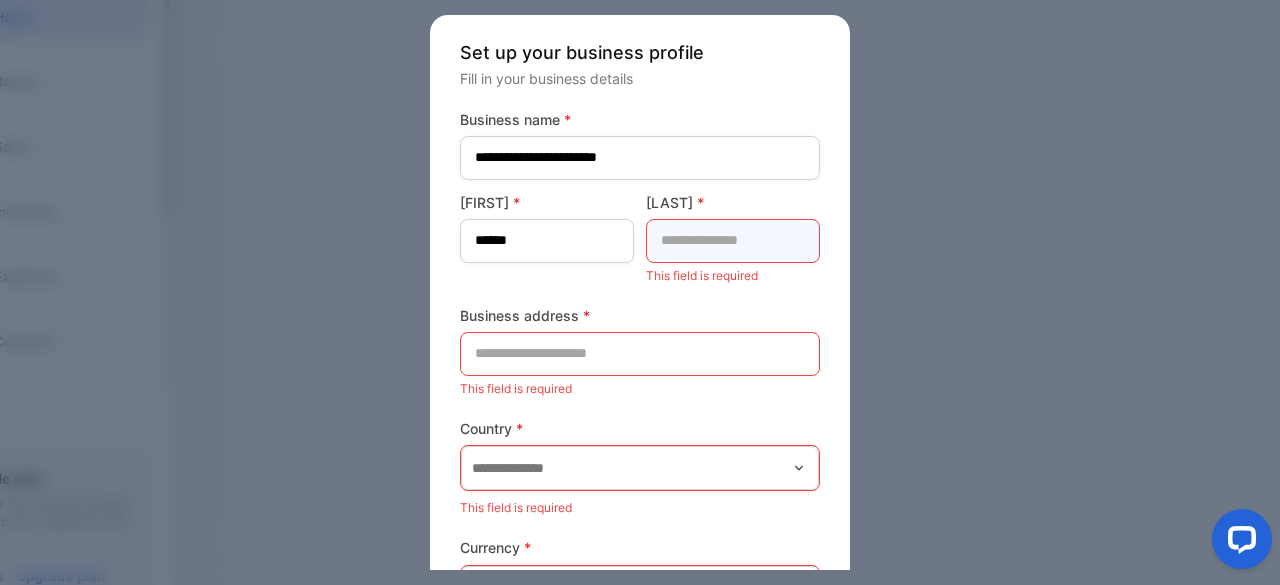 type on "********" 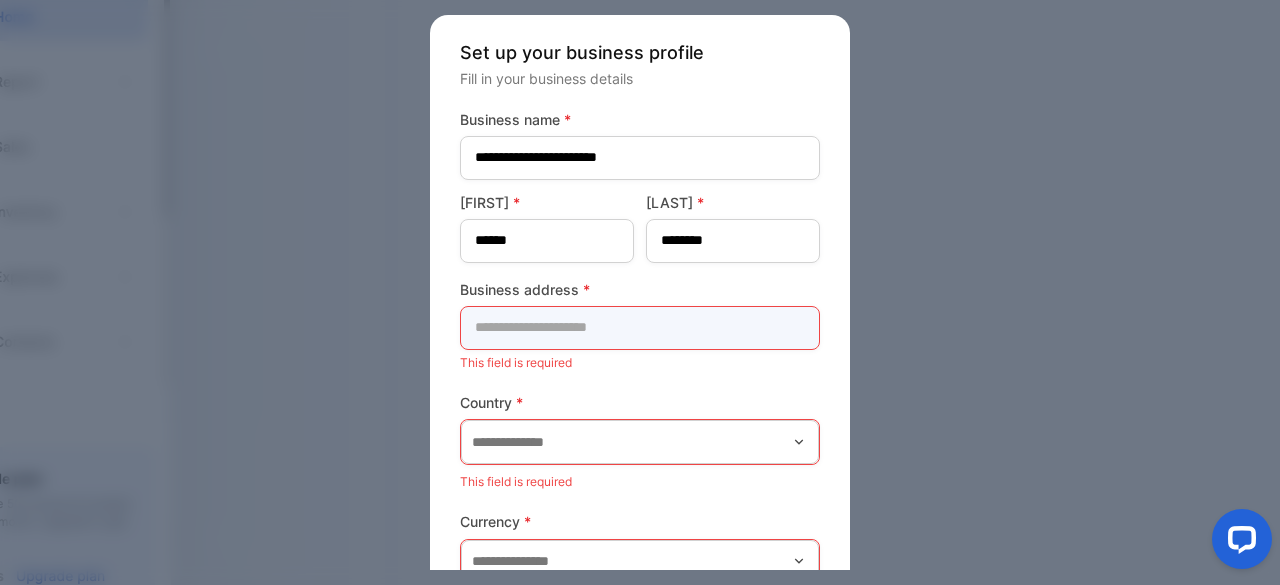 click at bounding box center [640, 328] 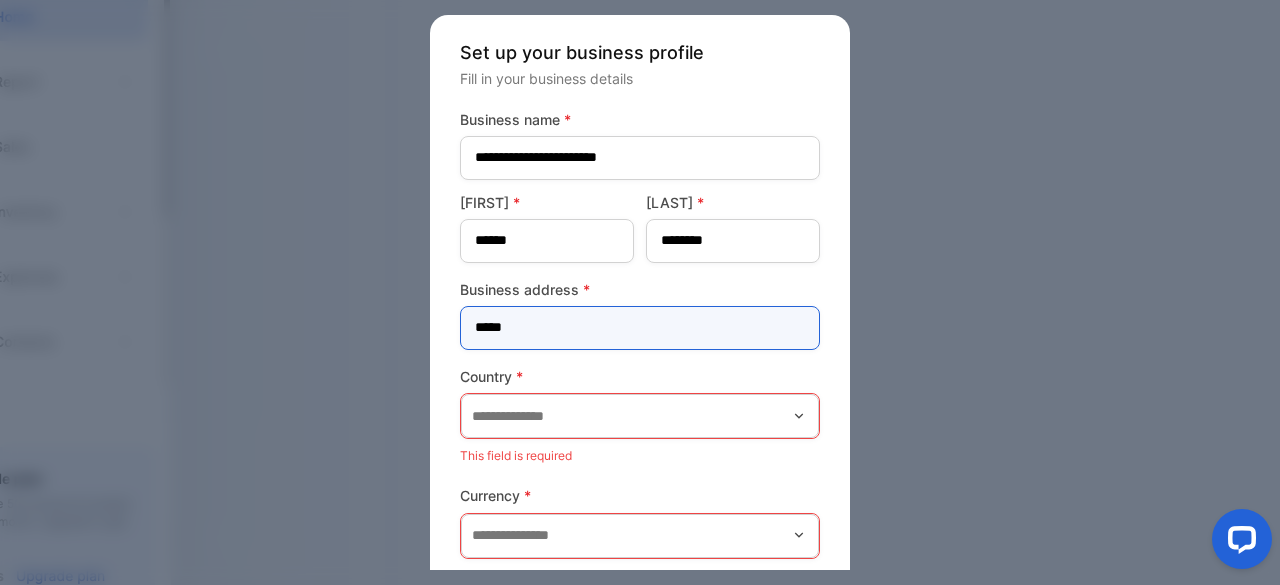 type on "*****" 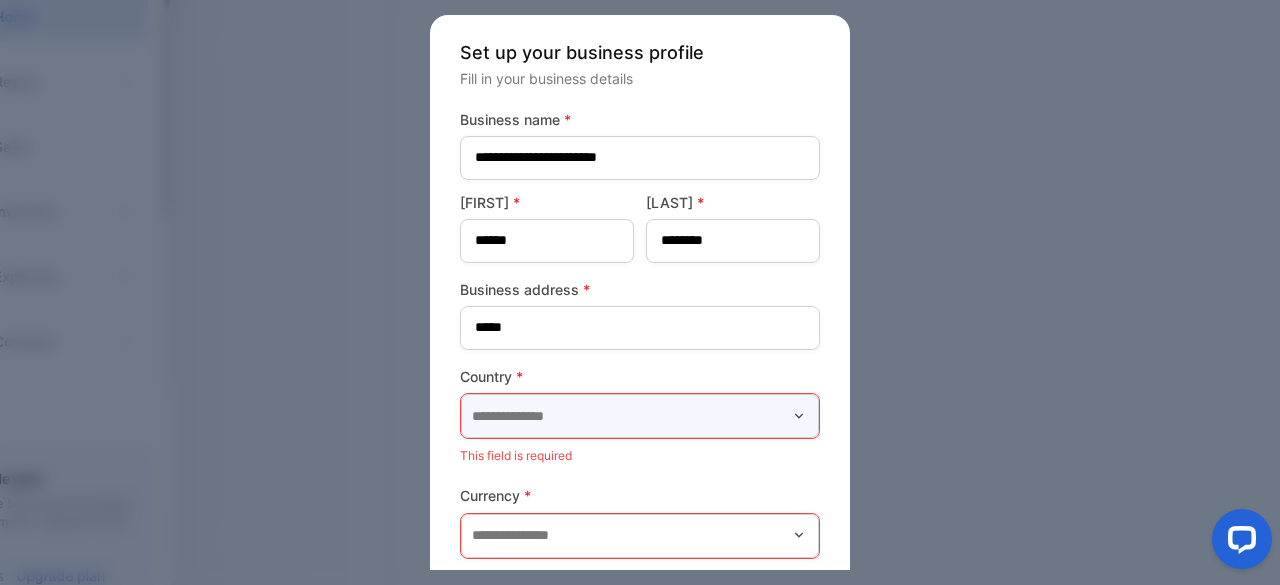 click at bounding box center [640, 416] 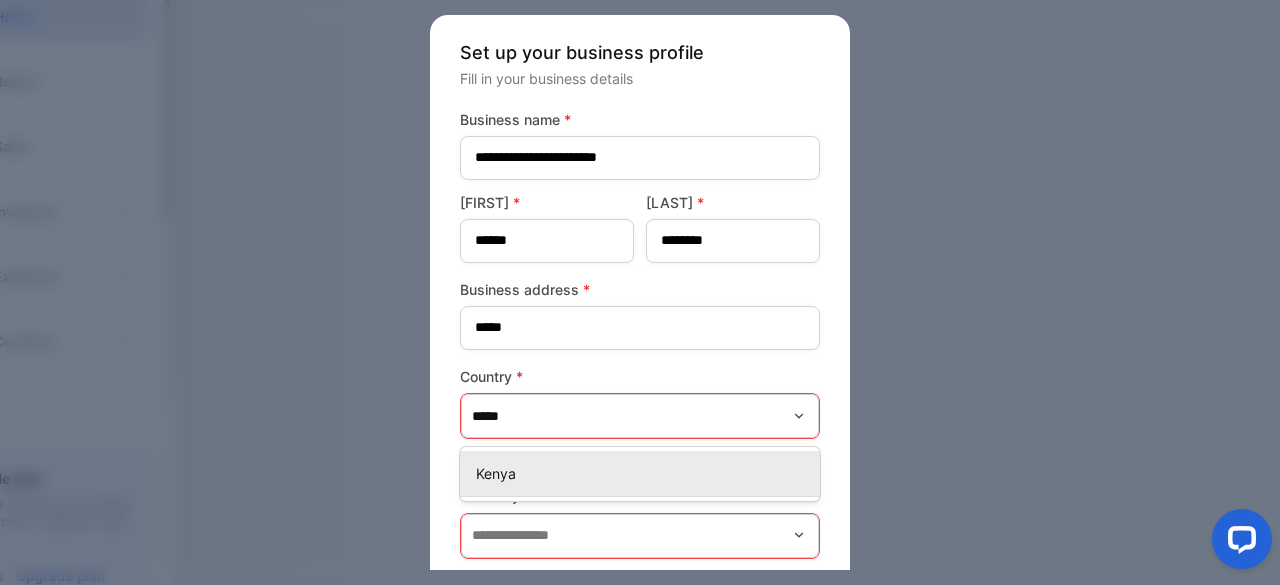 click on "Kenya" at bounding box center [644, 473] 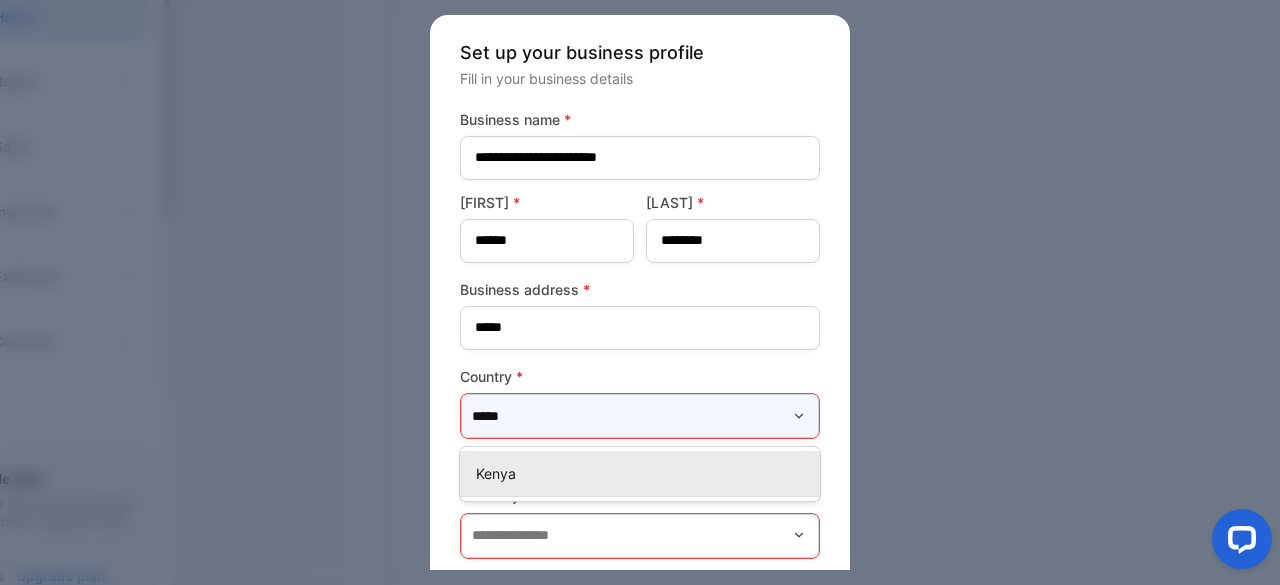 type on "*****" 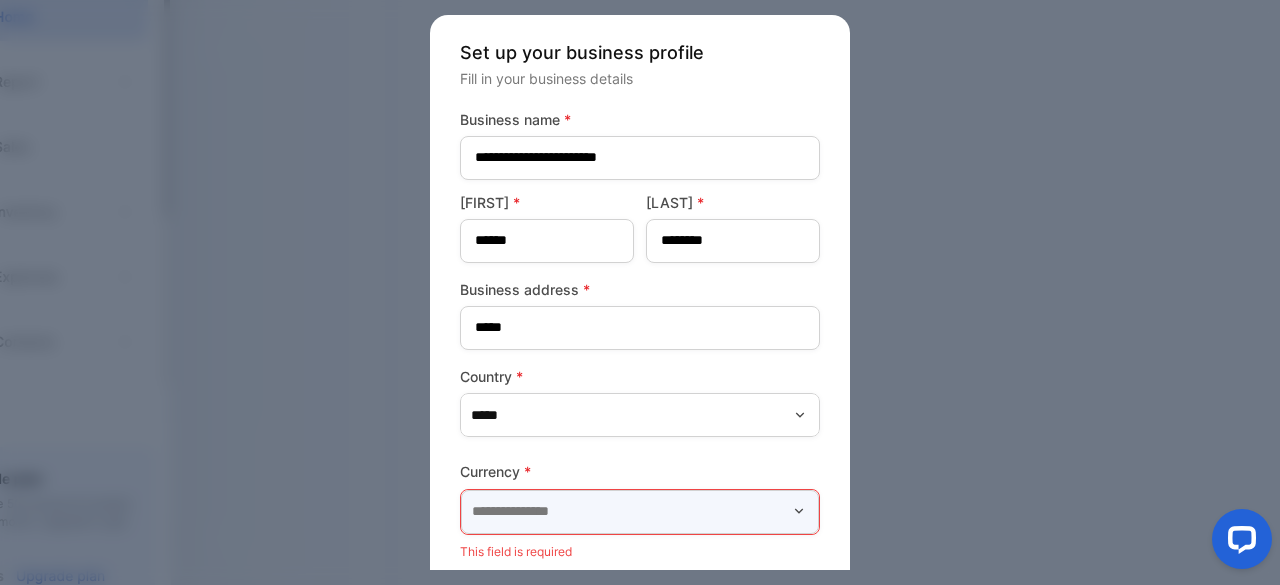 click at bounding box center (640, 512) 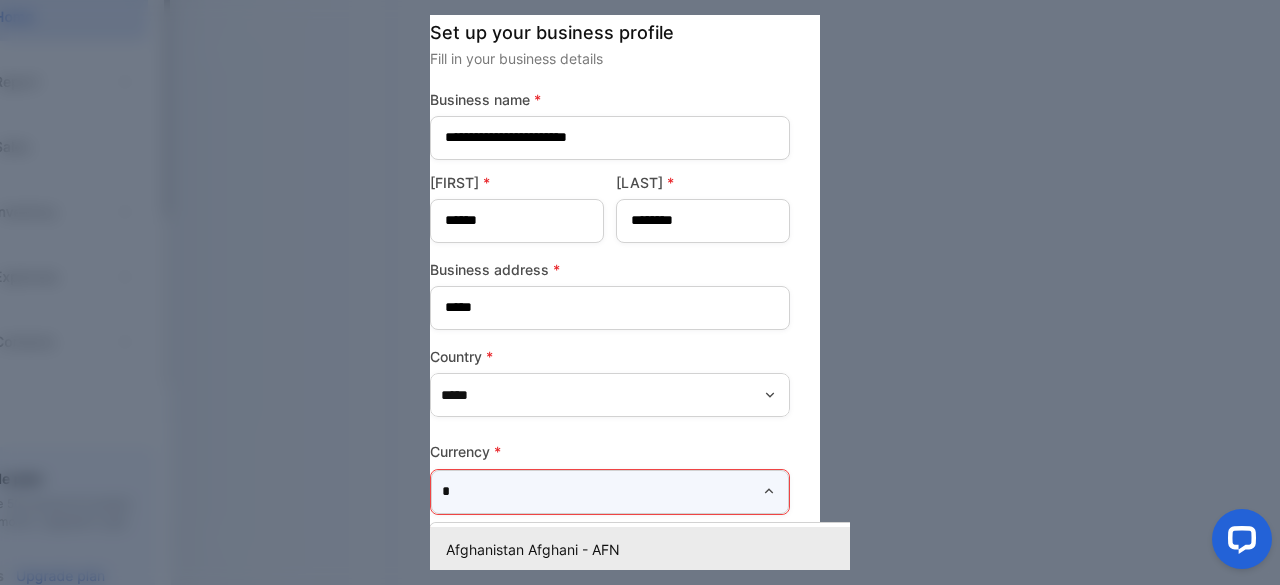 scroll, scrollTop: 20, scrollLeft: 0, axis: vertical 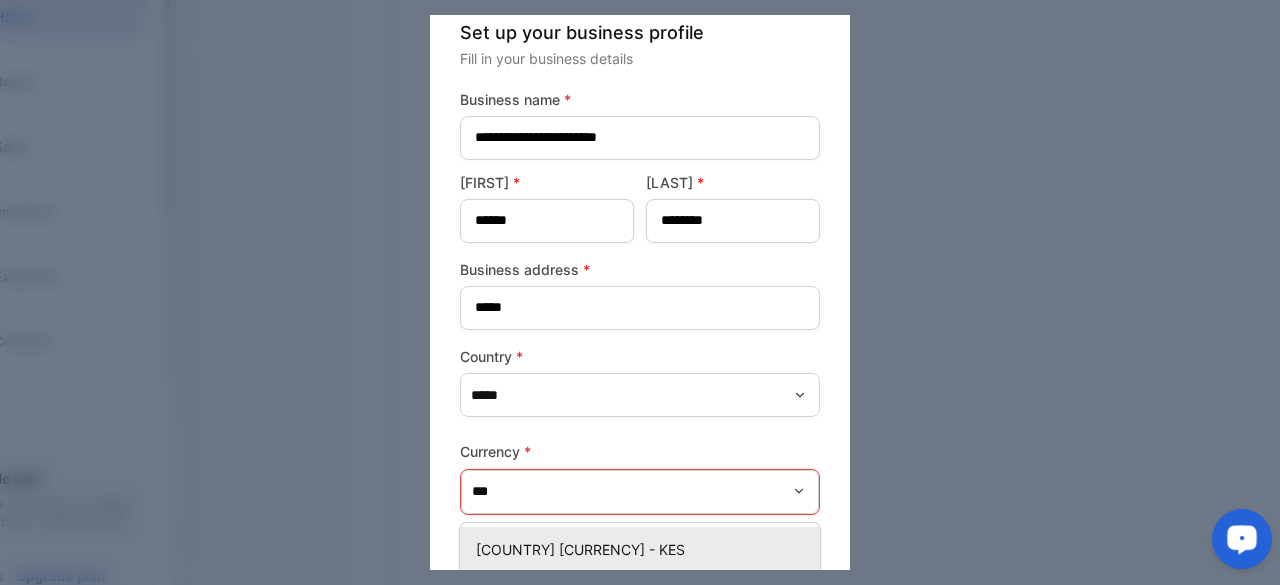 click on "[COUNTRY] [CURRENCY] - KES" at bounding box center [644, 549] 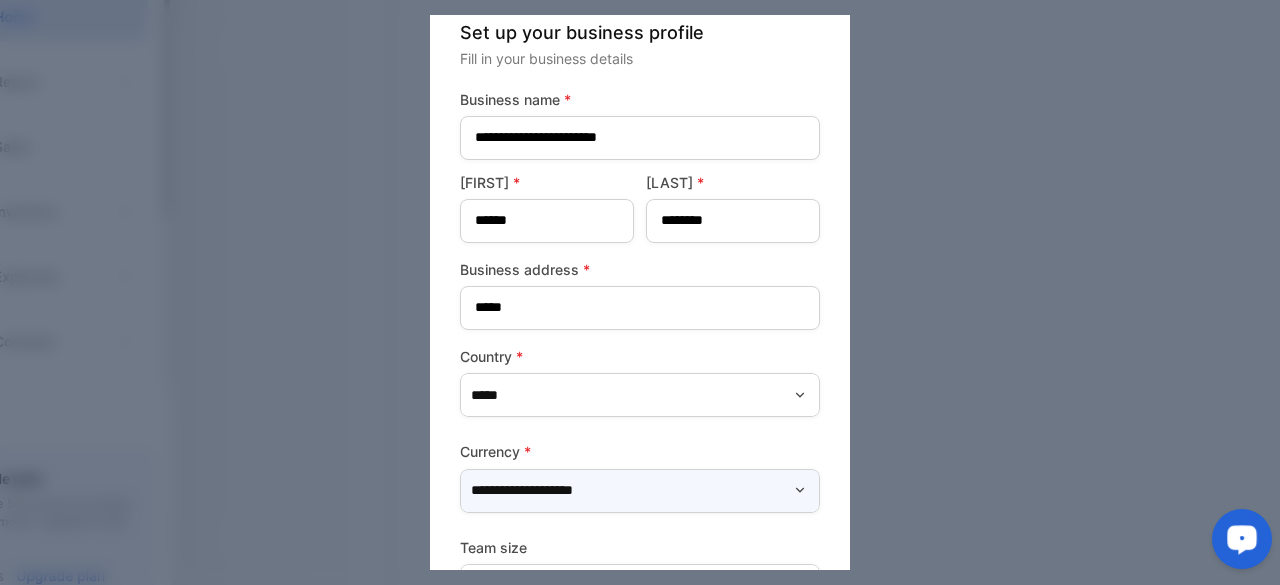type on "**********" 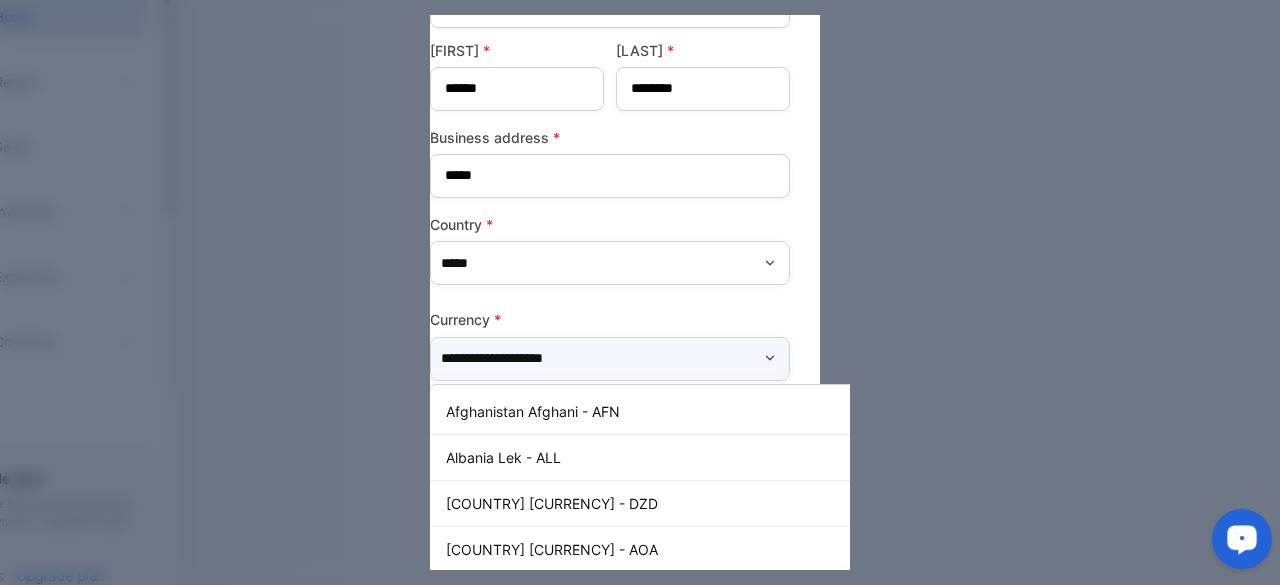 scroll, scrollTop: 198, scrollLeft: 30, axis: both 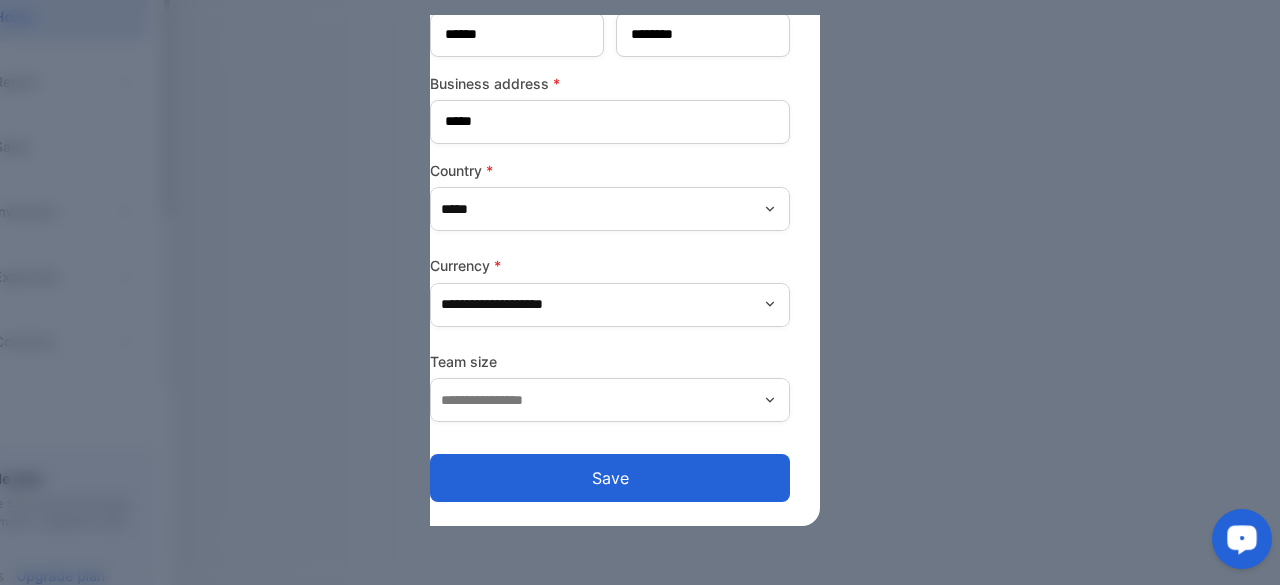 click on "Business name * [MASK] First name * [MASK] Last name * [MASK] Business address * [MASK] Country * [MASK] Currency * [MASK] Afghanistan Afghani - AFN Albania Lek - ALL Algeria Dinar - DZD Angola Kwanza - AOA Argentina Peso - ARS Armenia Dram - AMD Aruba Guilder - AWG Australia Dollar - AUD Azerbaijan Manat - AZN Bahamas Dollar - BSD Bahrain Dinar - BHD Bangladesh Taka - BDT Barbados Dollar - BBD Belarus Ruble - BYN Belize Dollar - BZD Bermuda Dollar - BMD Bhutan Ngultrum - BTN Bolivia Bolíviano - BOB Bosnia and Herzegovina Convertible Mark - BAM Botswana Pula - BWP Brazil Real - BRL Brunei Darussalam Dollar - BND Bulgaria Lev - BGN Burundi Franc - BIF Cambodia Riel - KHR Canada Dollar - CAD Cape Verde Escudo - CVE Cayman Islands Dollar - KYD Central African CFA - FCFA Chile Peso - CLP China Yuan Renminbi - CNY Colombia Peso - COP Communauté Financière Africaine (BCEAO) Franc - XOF Communauté Financière Africaine (BEAC) CFA Franc BEAC - XAF Comorian Franc - KMF" at bounding box center [610, 203] 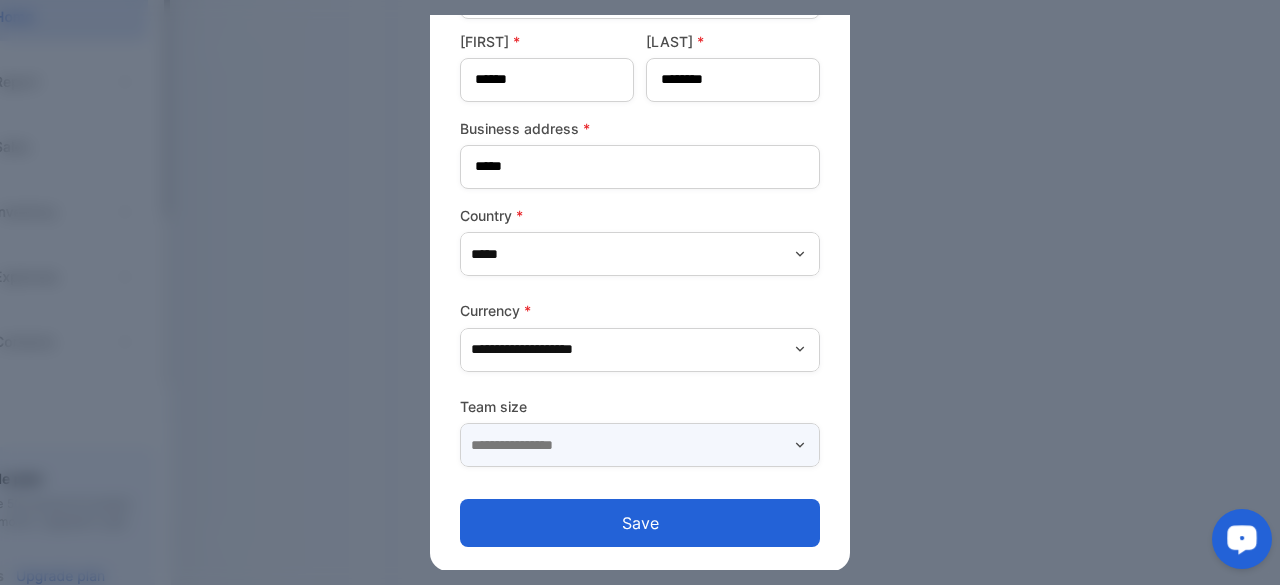 click at bounding box center (640, 445) 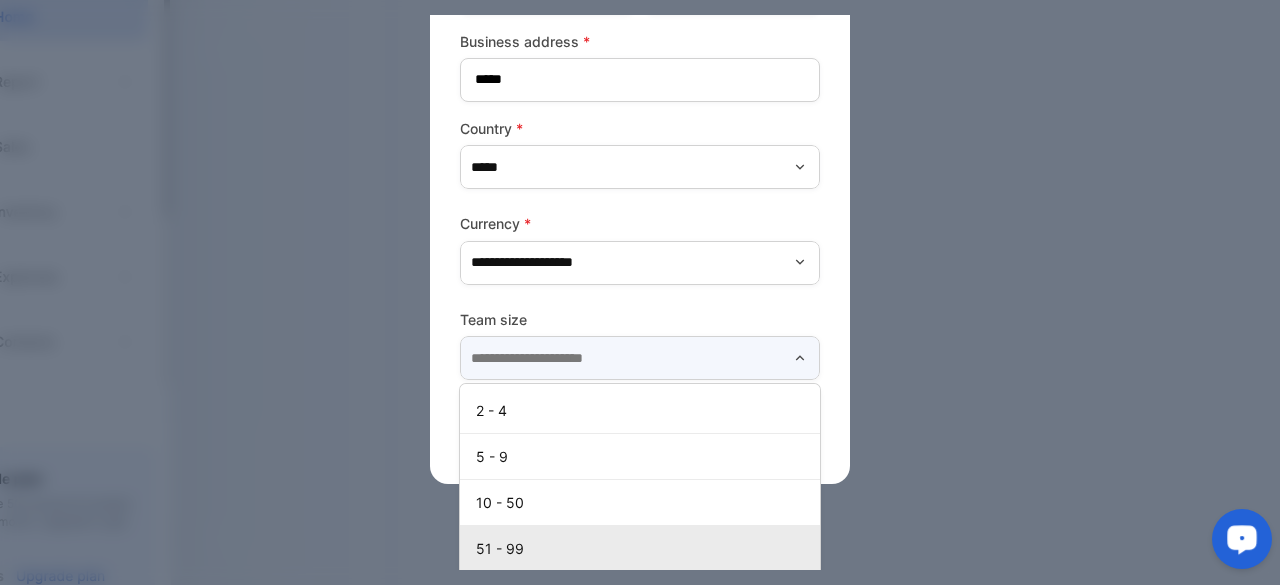 scroll, scrollTop: 294, scrollLeft: 0, axis: vertical 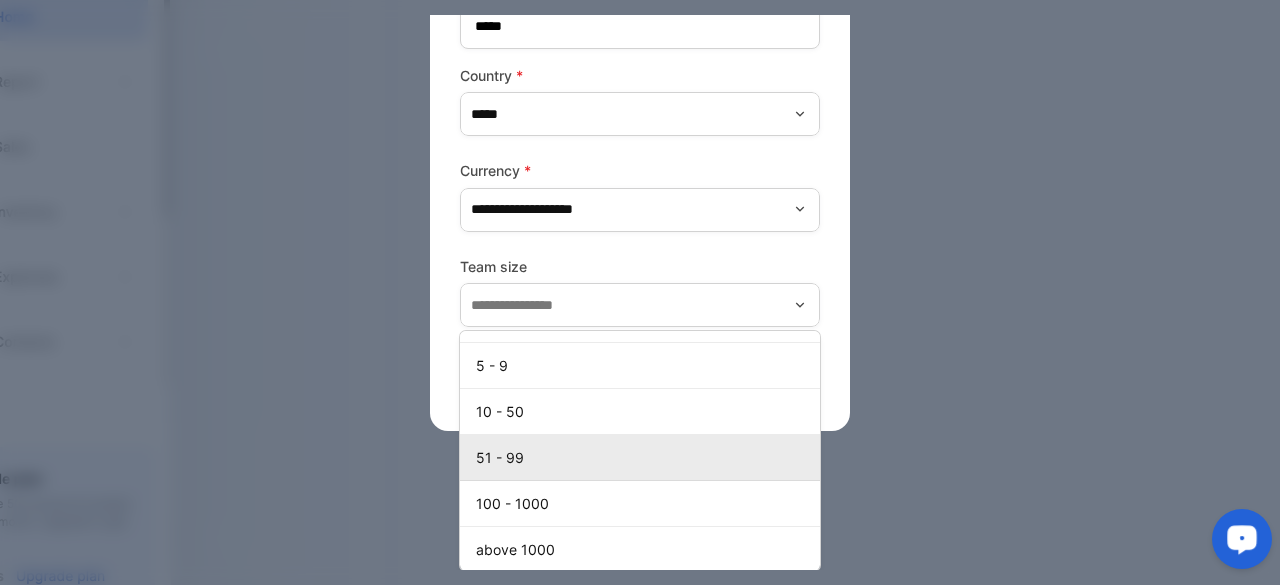 click on "51 - 99" at bounding box center (644, 457) 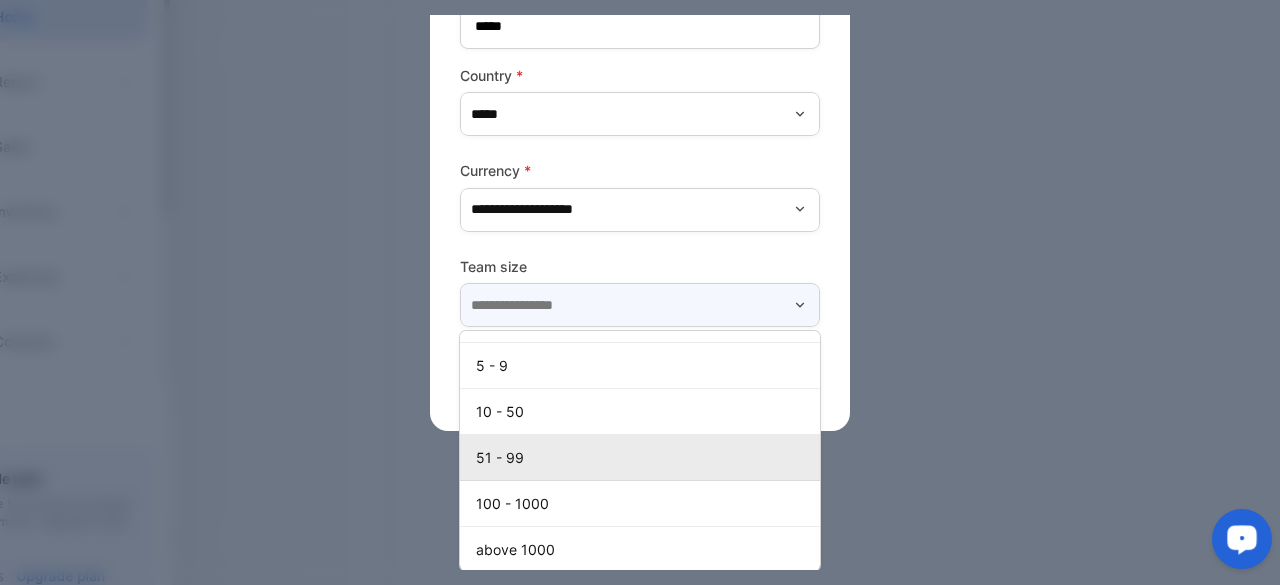 type on "*******" 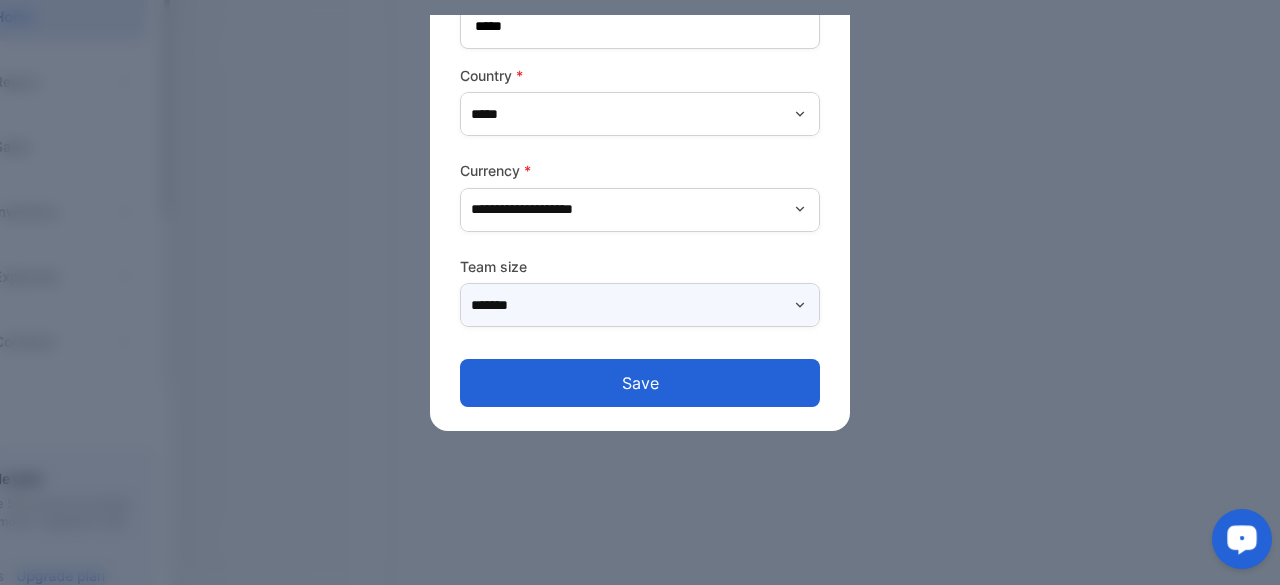 scroll, scrollTop: 161, scrollLeft: 0, axis: vertical 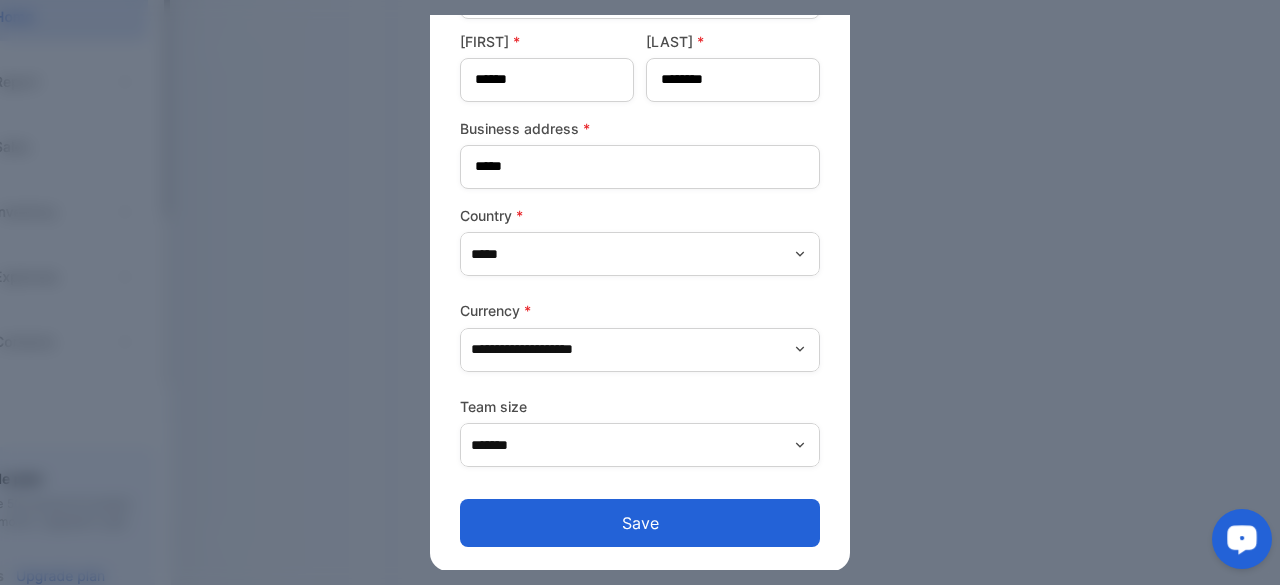 click on "Save" at bounding box center [640, 523] 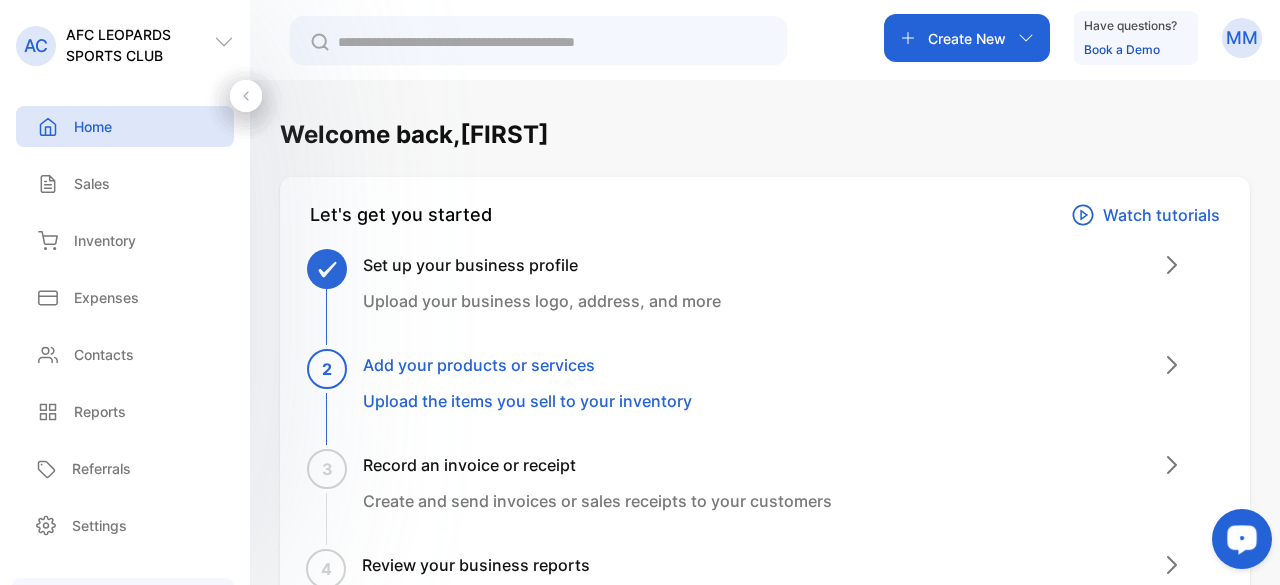 click on "Add your products or services" at bounding box center (527, 365) 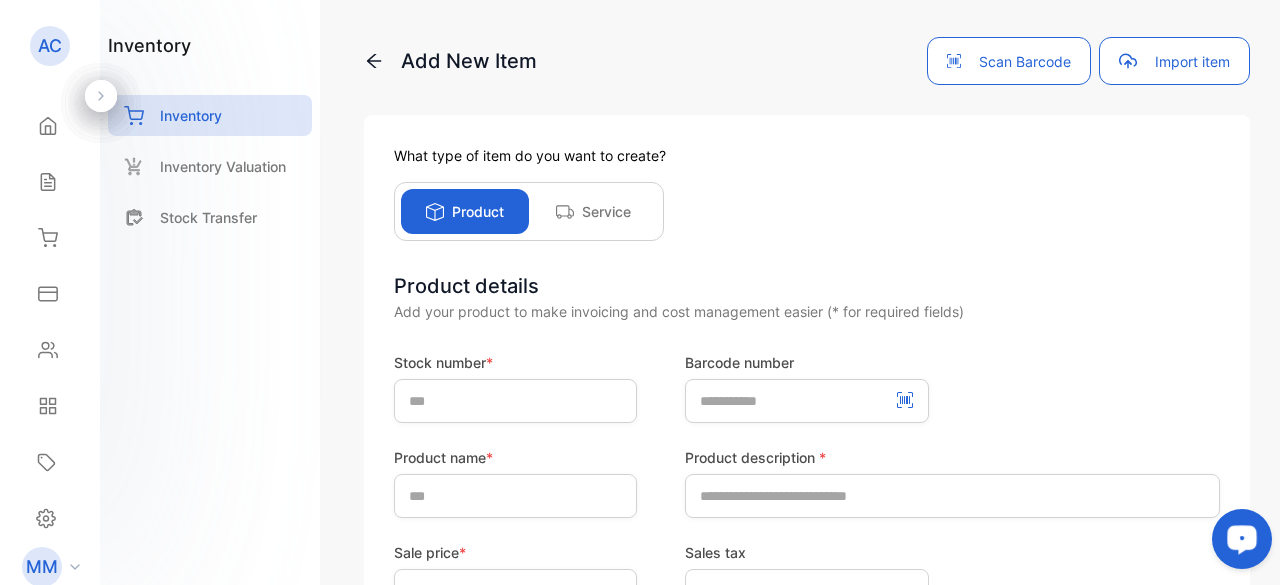 click on "Service" at bounding box center [606, 211] 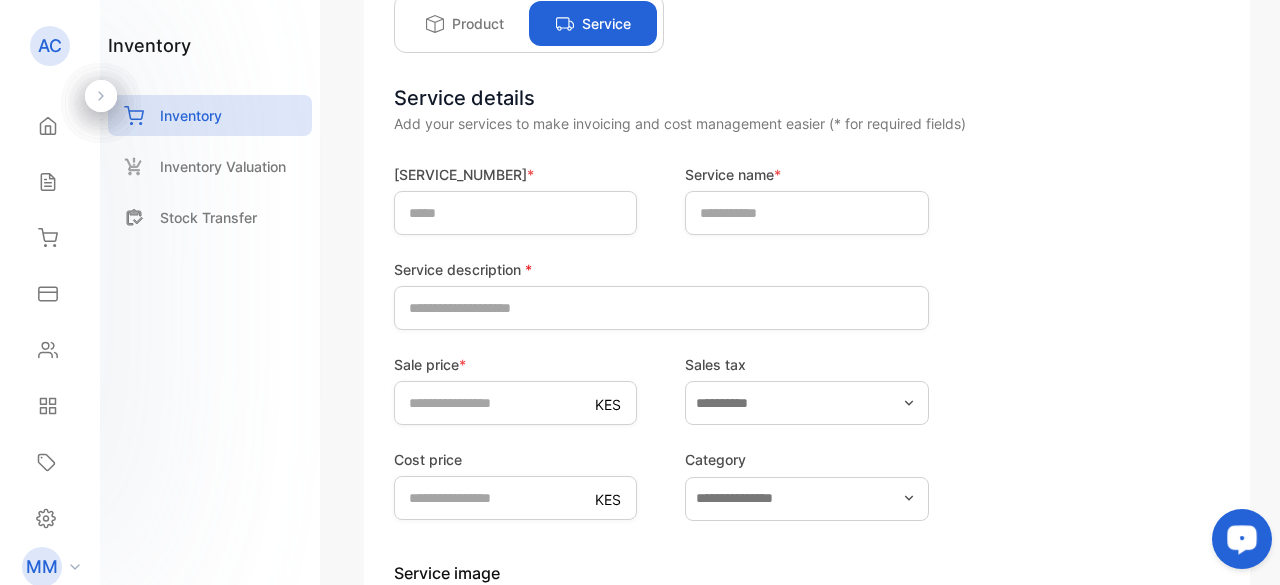 scroll, scrollTop: 0, scrollLeft: 0, axis: both 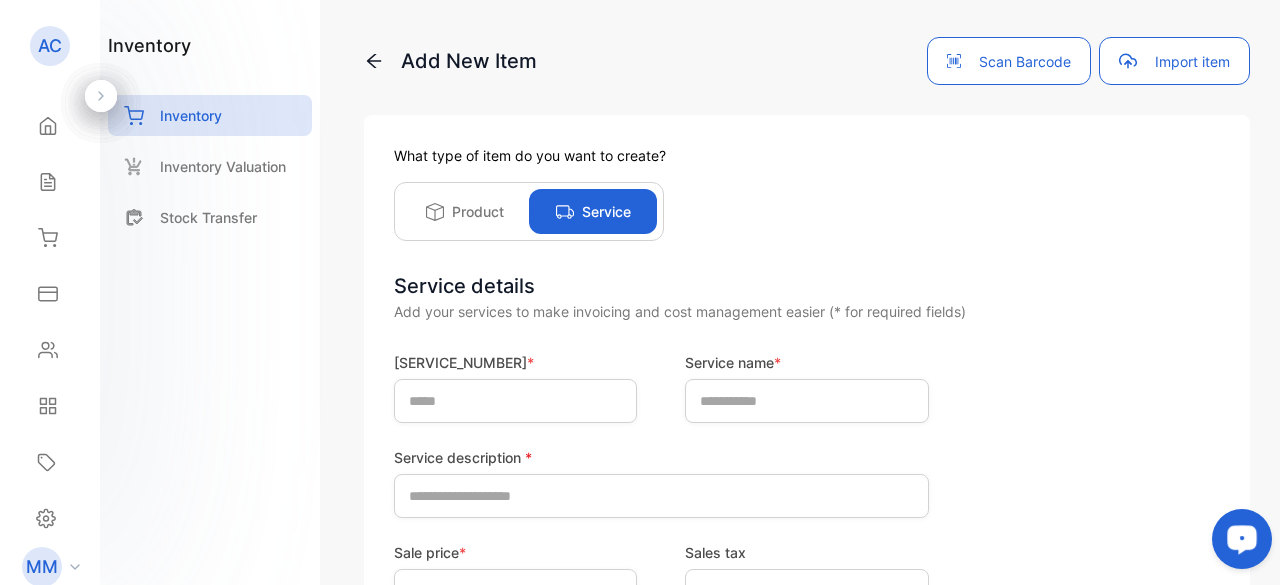 click 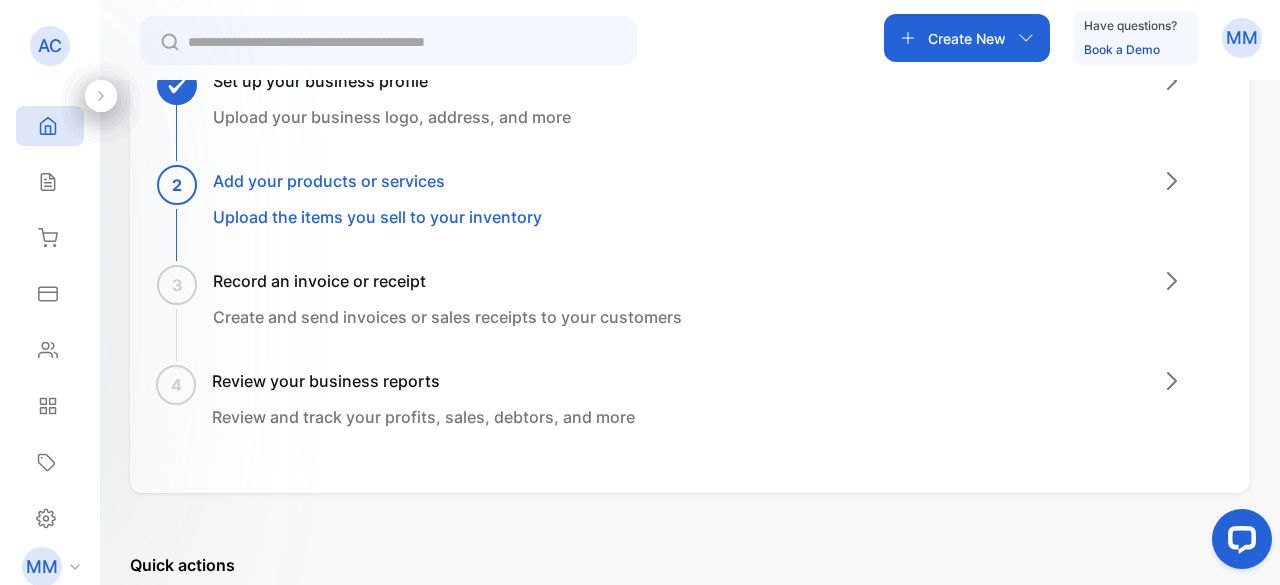 scroll, scrollTop: 186, scrollLeft: 0, axis: vertical 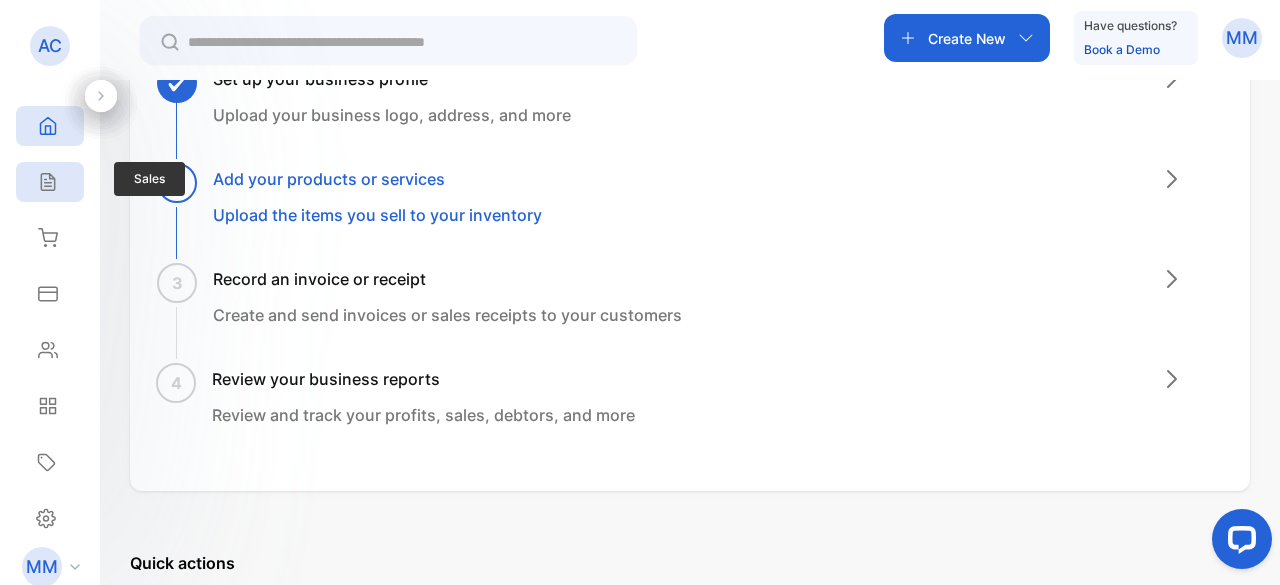 click on "Sales" at bounding box center (50, 182) 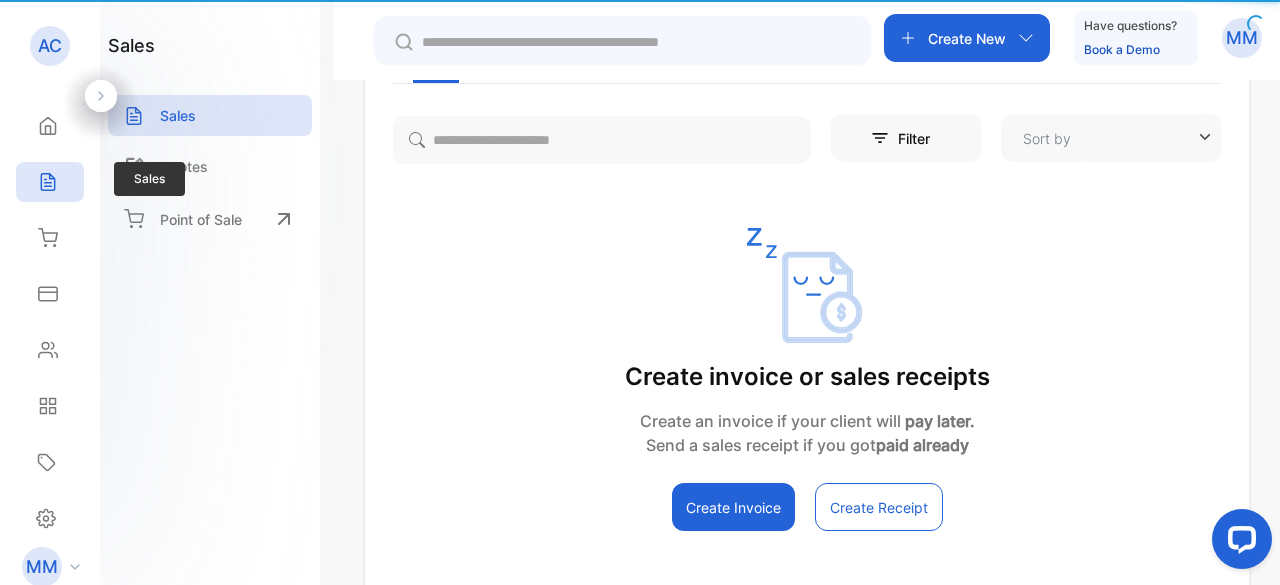 type on "**********" 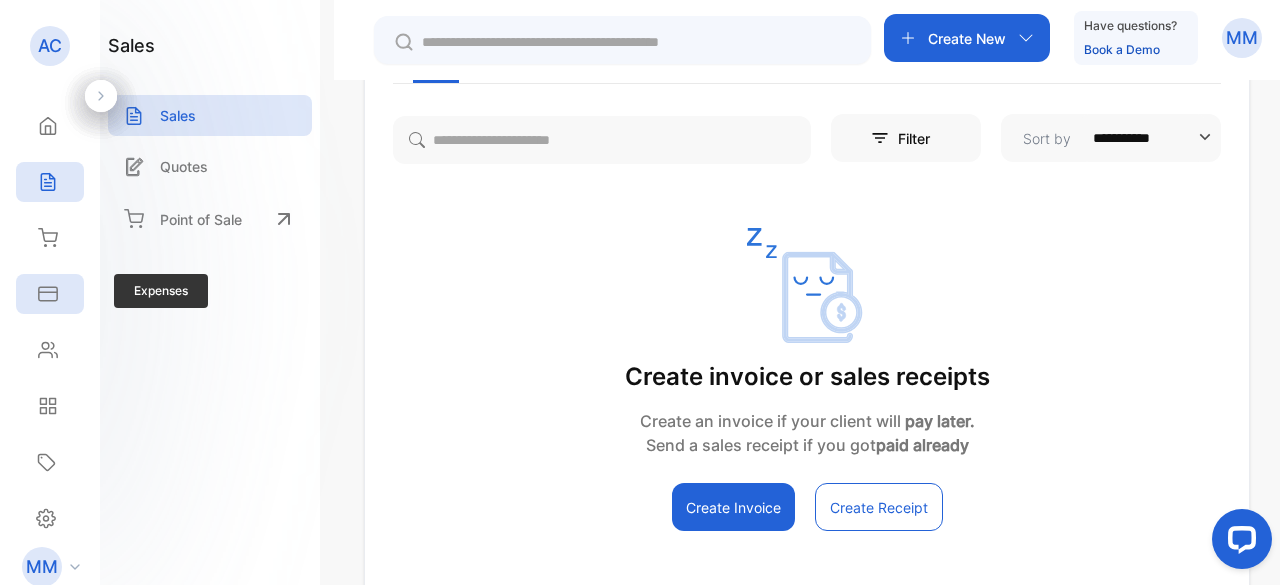 click 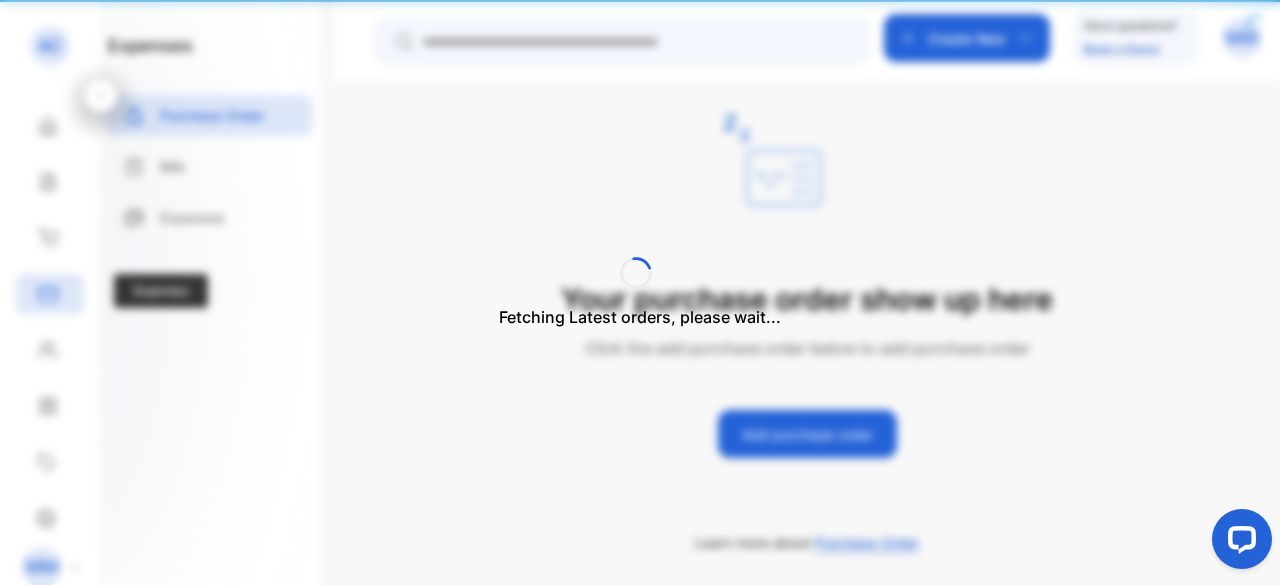 scroll, scrollTop: 34, scrollLeft: 0, axis: vertical 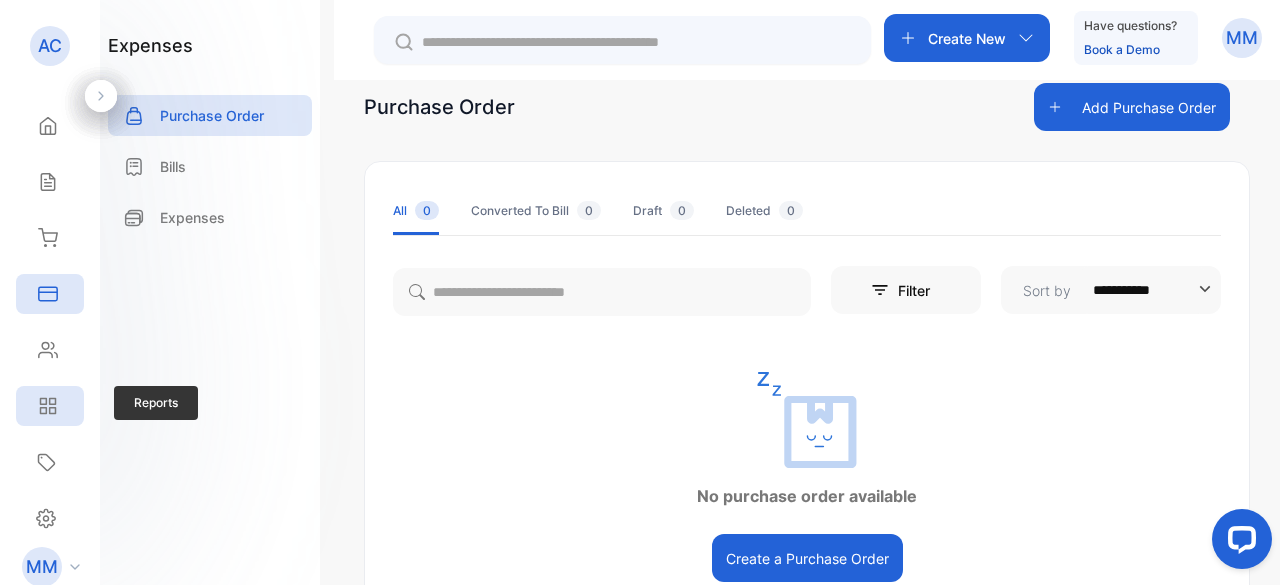 click 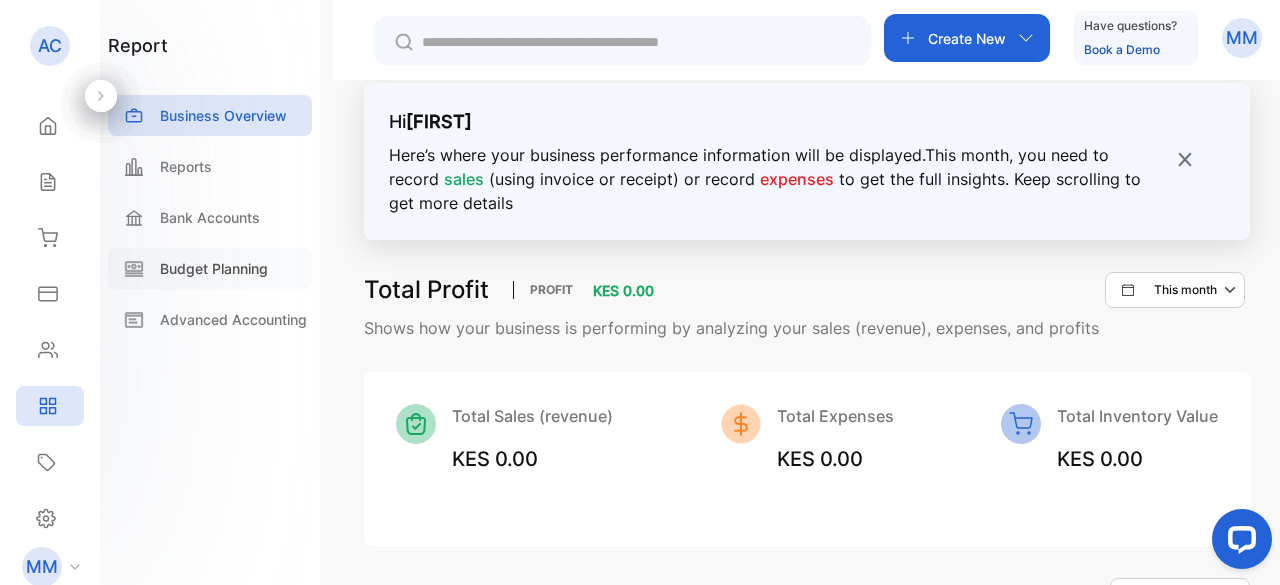 click on "Budget Planning" at bounding box center (214, 268) 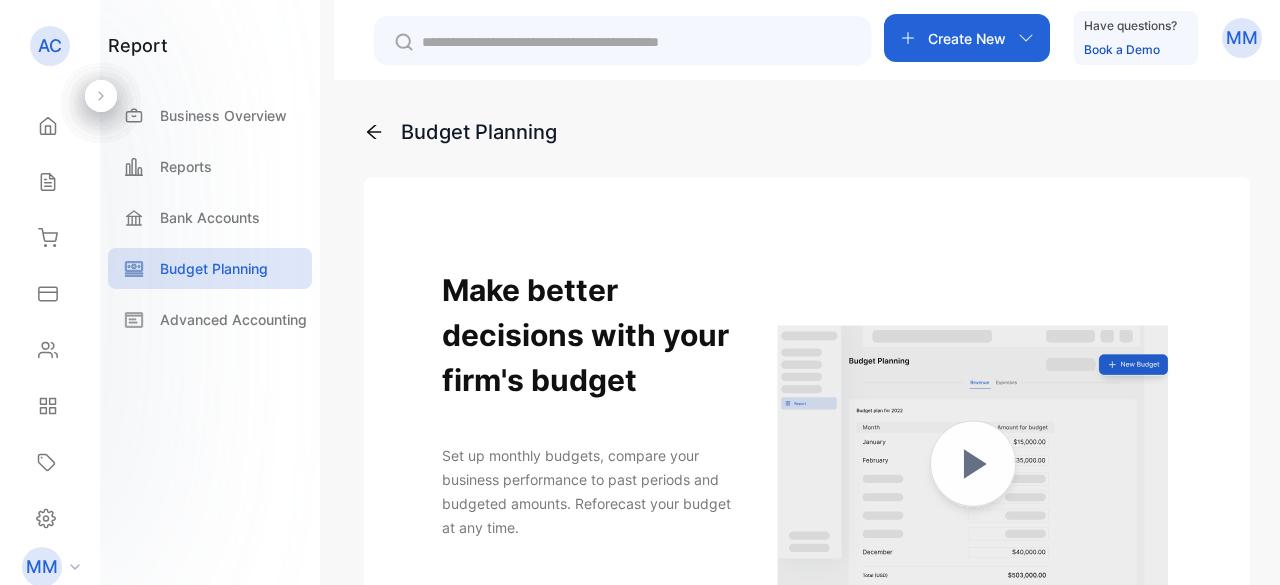 scroll, scrollTop: 0, scrollLeft: 0, axis: both 